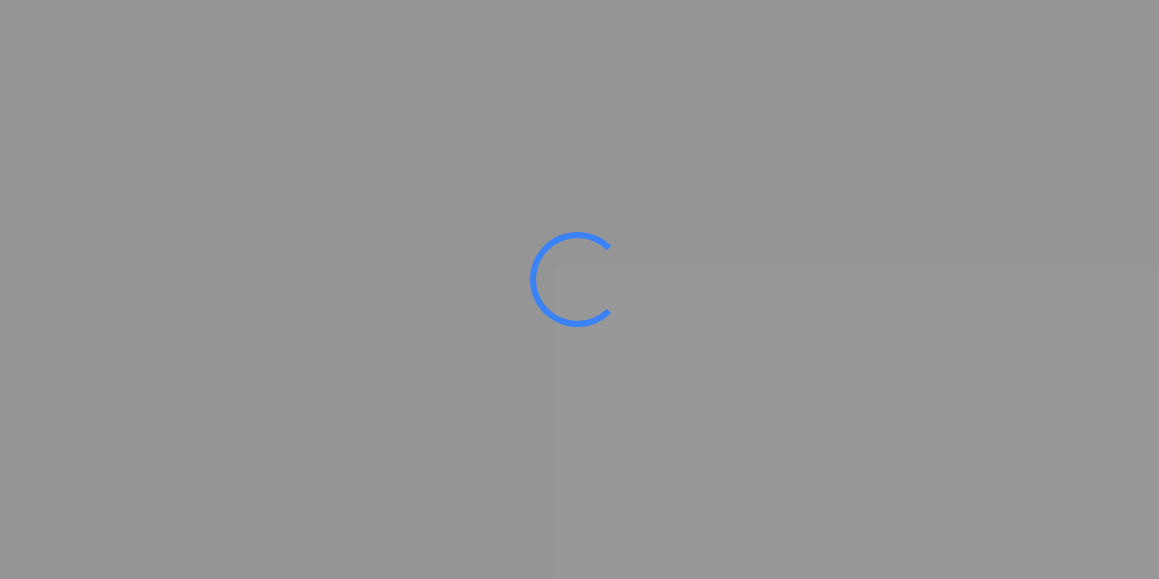 scroll, scrollTop: 0, scrollLeft: 0, axis: both 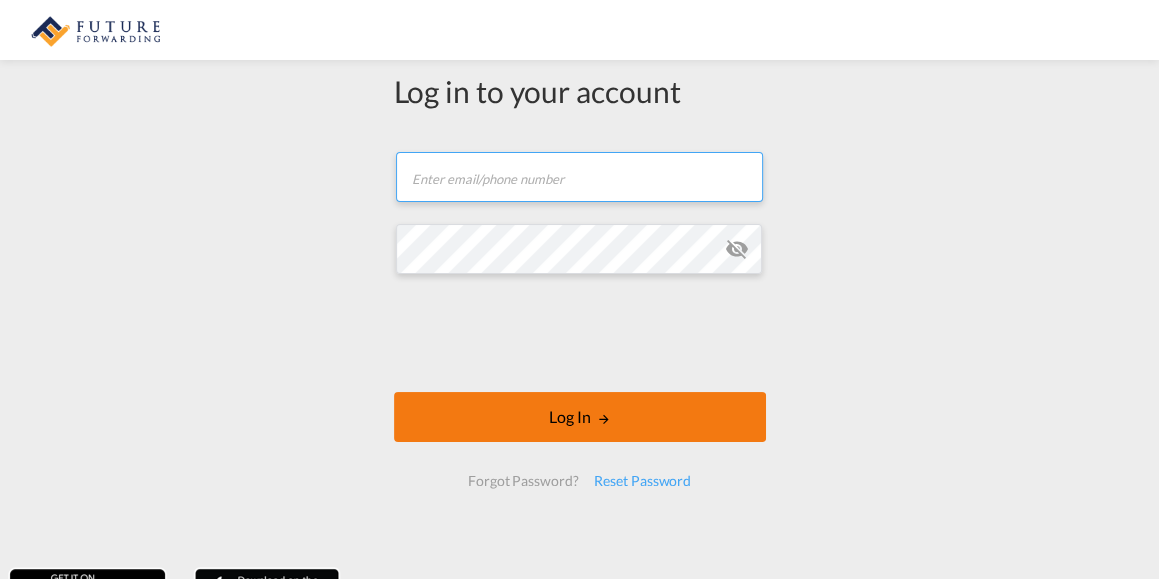 type on "[EMAIL_ADDRESS][DOMAIN_NAME]" 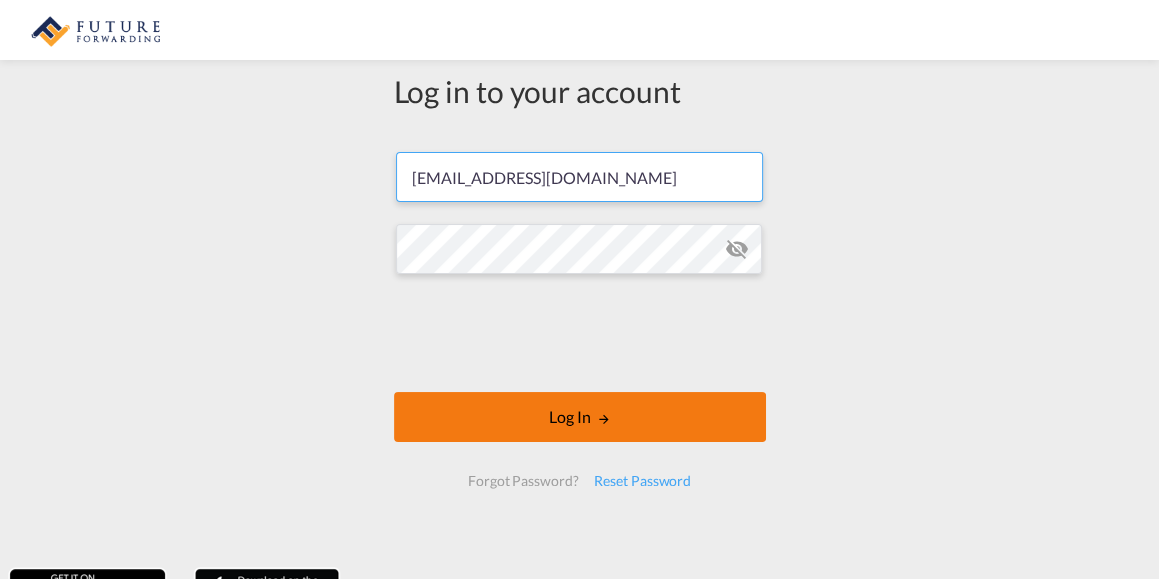click on "Log In" at bounding box center (580, 417) 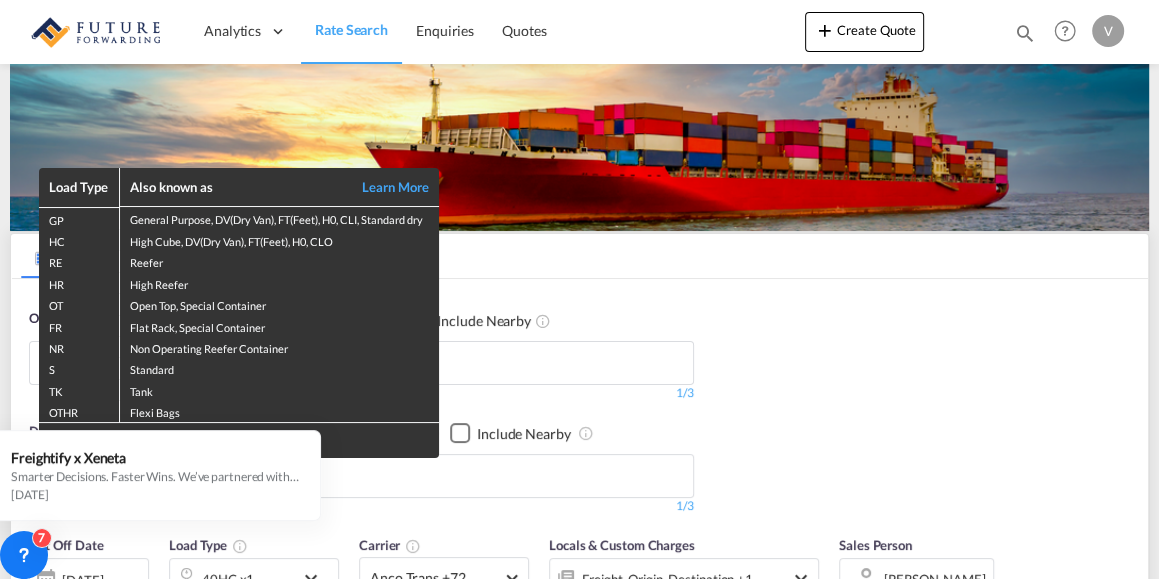 click on "Load Type Also known as Learn More GP
General Purpose, DV(Dry Van), FT(Feet), H0, CLI, Standard dry HC
High Cube, DV(Dry Van), FT(Feet), H0, CLO RE
Reefer HR
High Reefer OT
Open Top, Special Container FR
Flat Rack, Special Container NR
Non Operating Reefer Container S
Standard TK
Tank OTHR
Flexi Bags Note: Select multiple load types to view rates" at bounding box center [579, 289] 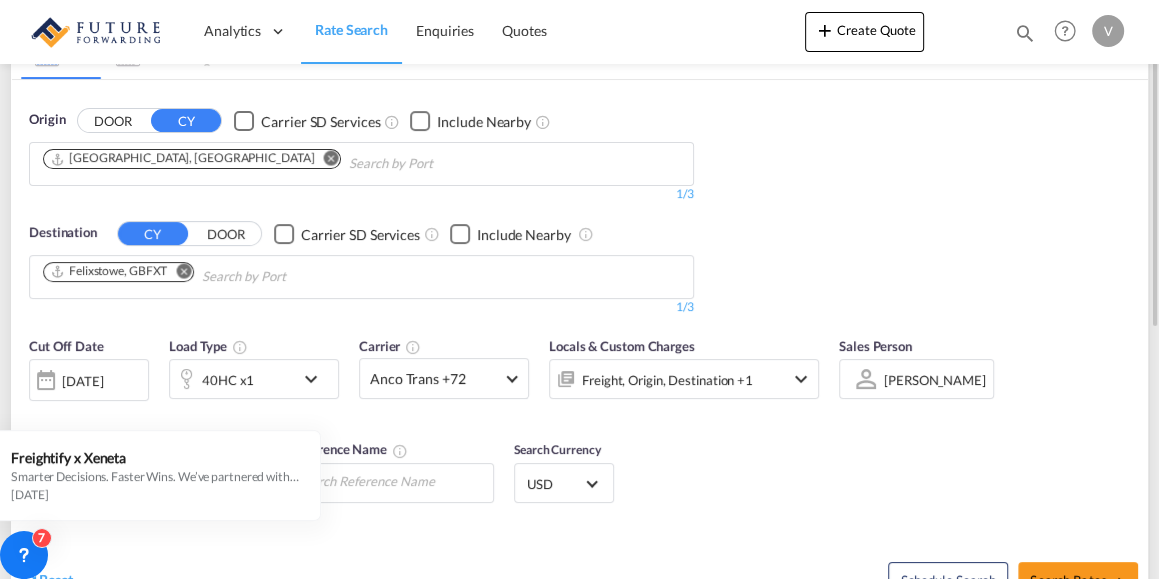 scroll, scrollTop: 133, scrollLeft: 0, axis: vertical 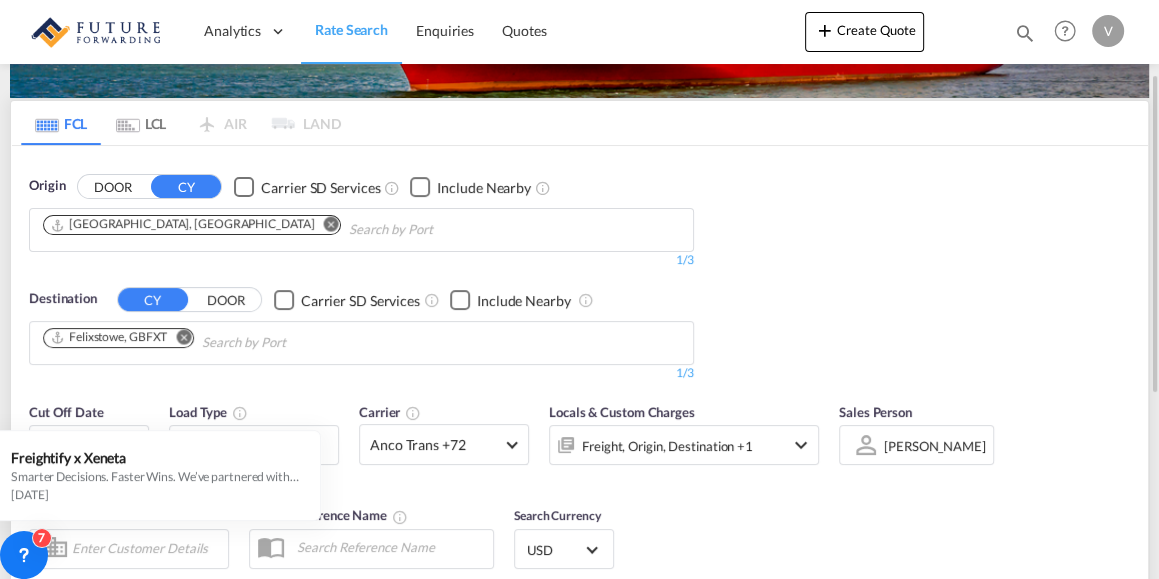 click at bounding box center (331, 224) 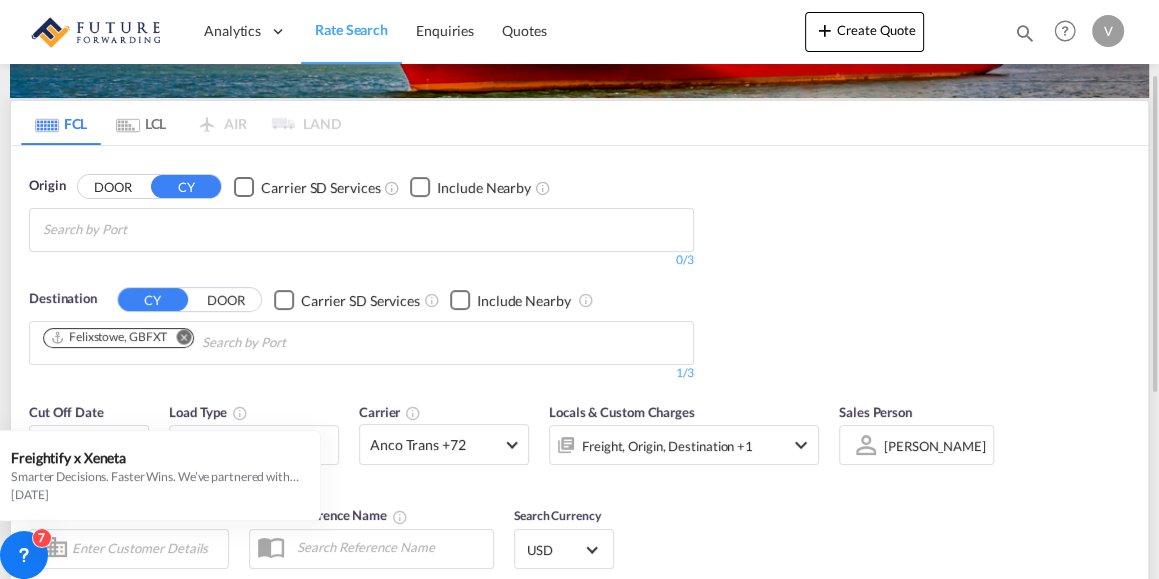 click on "Analytics
Reports
Dashboard
Rate Search
Enquiries
Quotes" at bounding box center (579, 289) 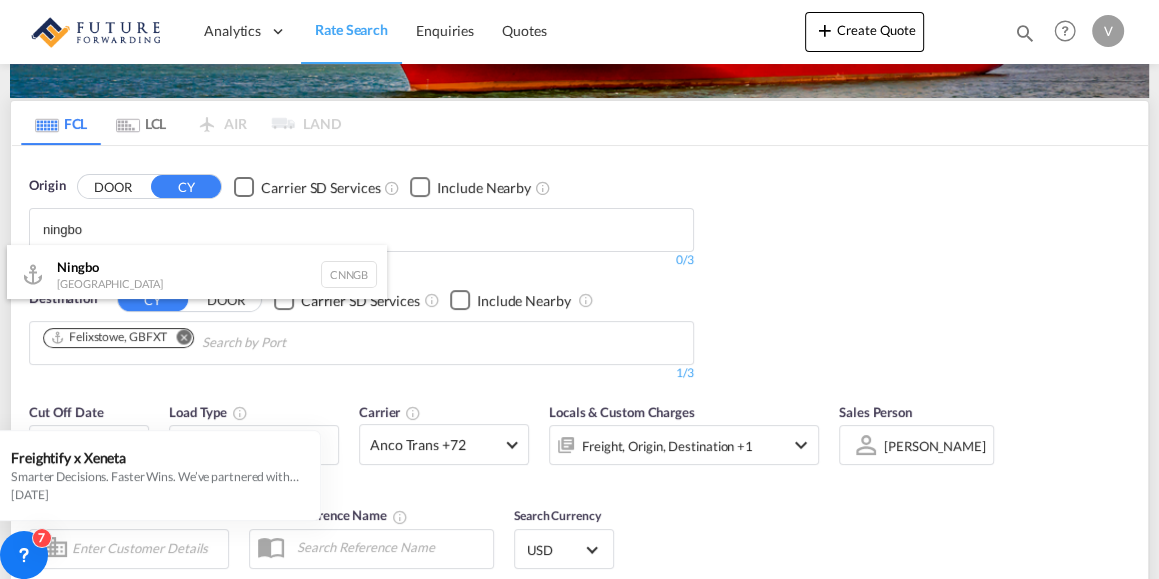 type on "ningbo" 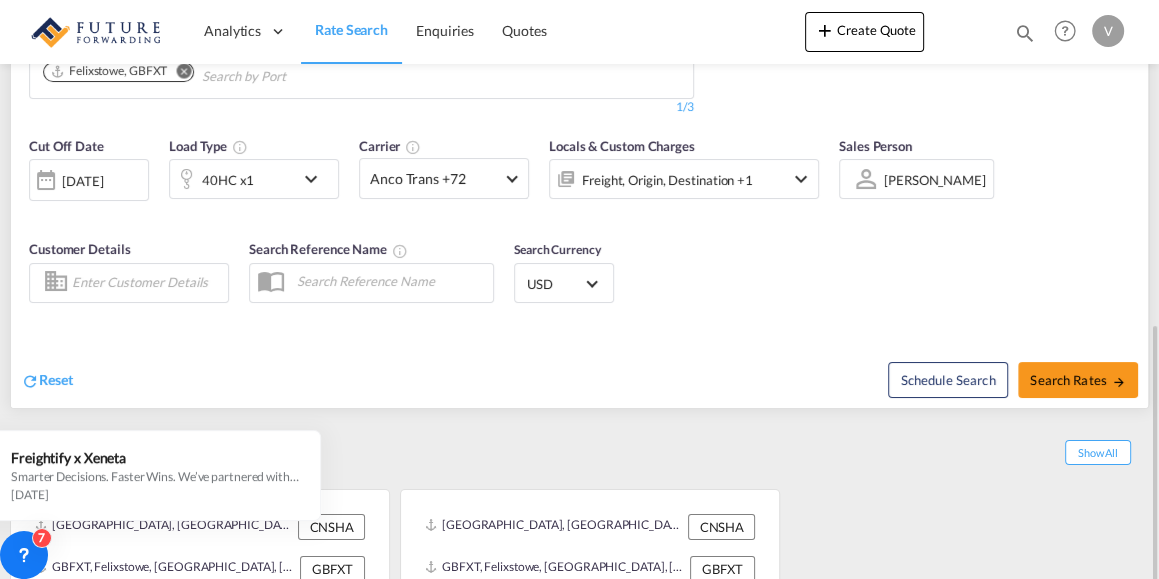 scroll, scrollTop: 466, scrollLeft: 0, axis: vertical 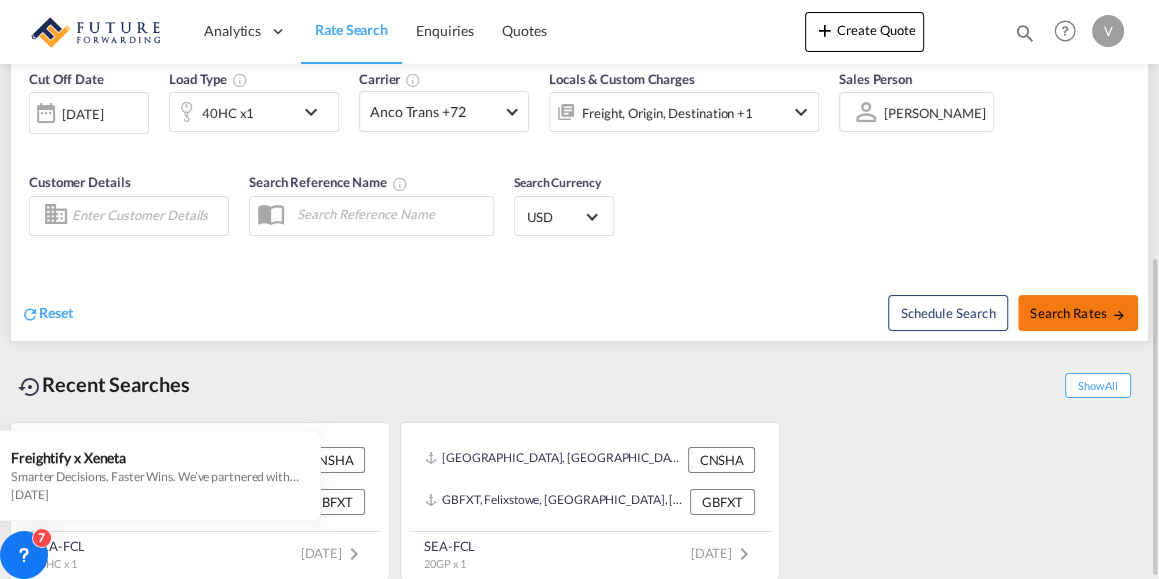 click on "Search Rates" at bounding box center (1078, 313) 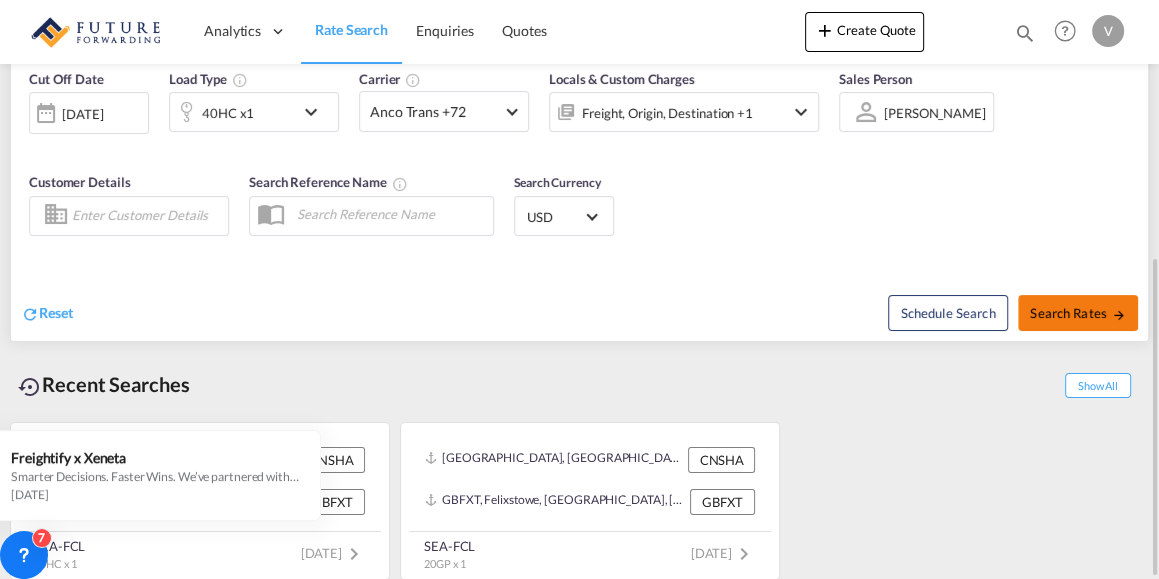 click at bounding box center [1119, 315] 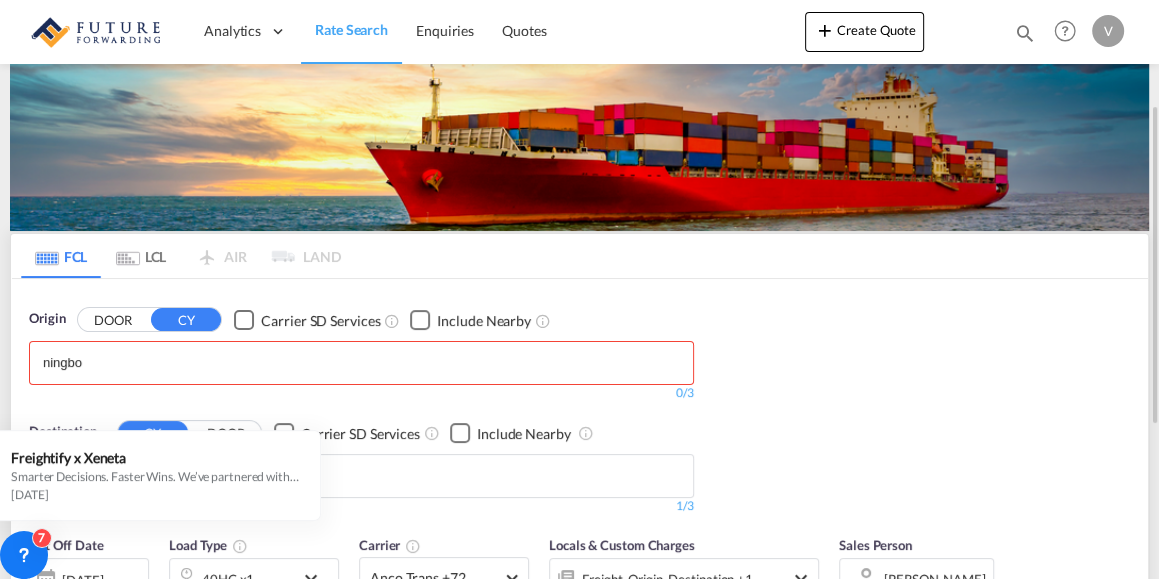 scroll, scrollTop: 199, scrollLeft: 0, axis: vertical 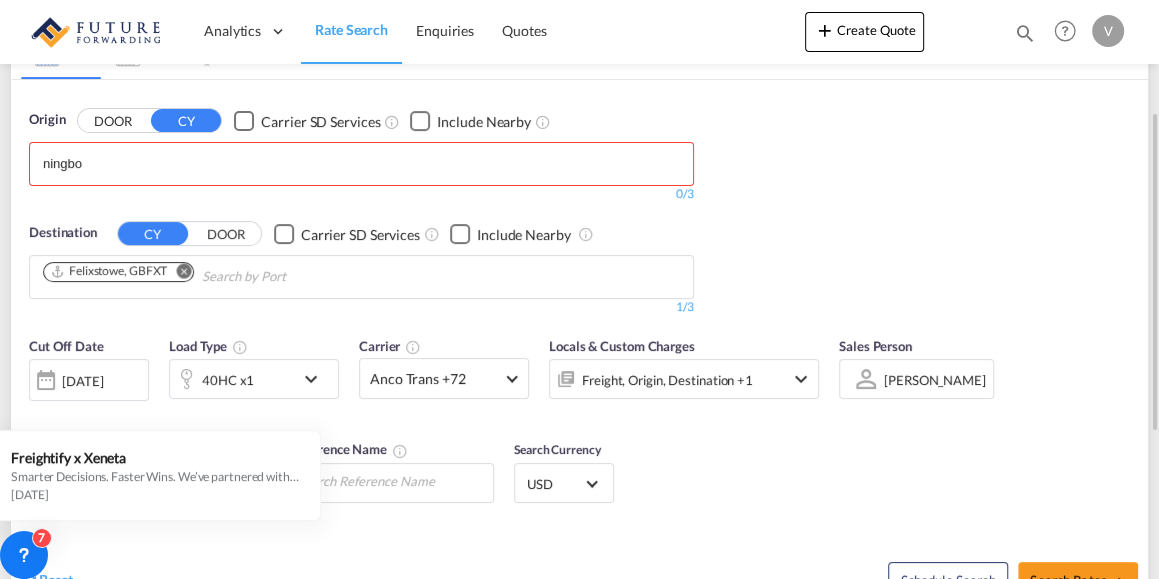 click on "Analytics
Reports
Dashboard
Rate Search
Enquiries
Quotes" at bounding box center (579, 289) 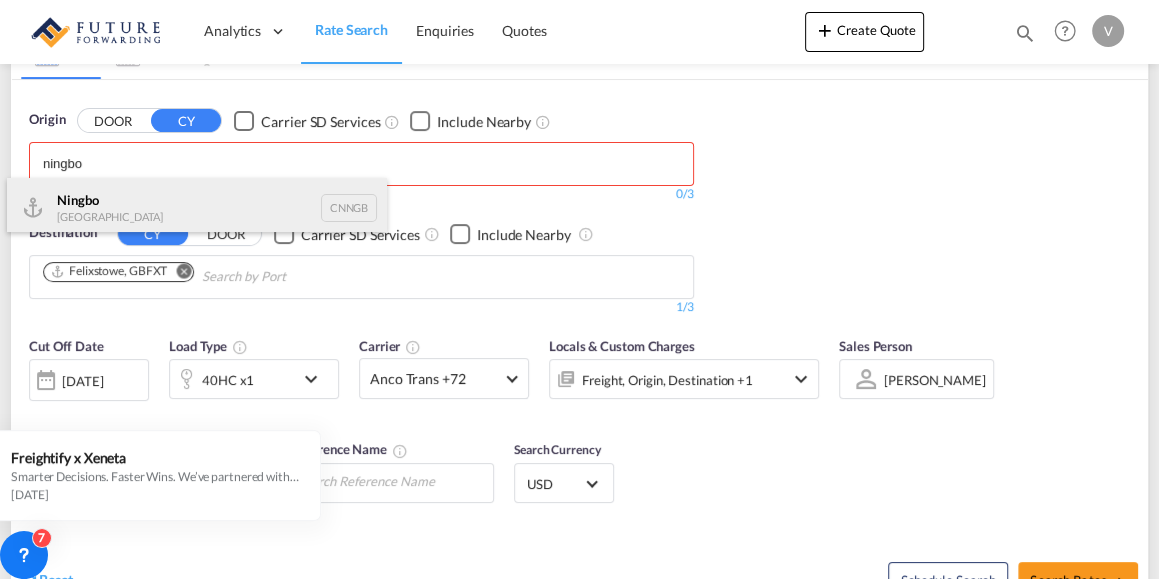 click on "Ningbo China
CNNGB" at bounding box center [197, 208] 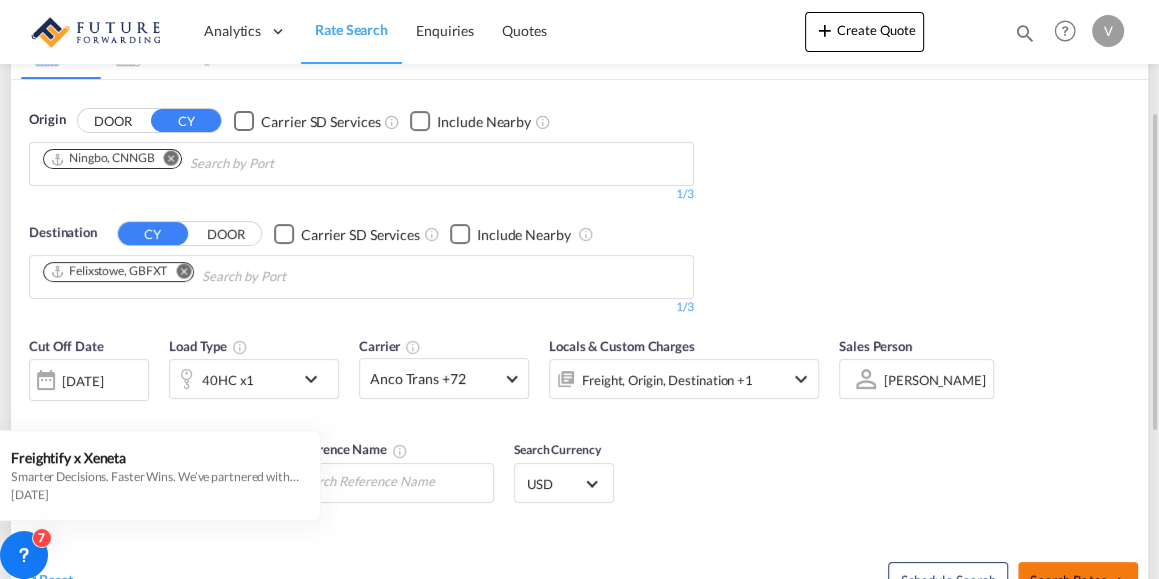 click on "Search Rates" at bounding box center [1078, 580] 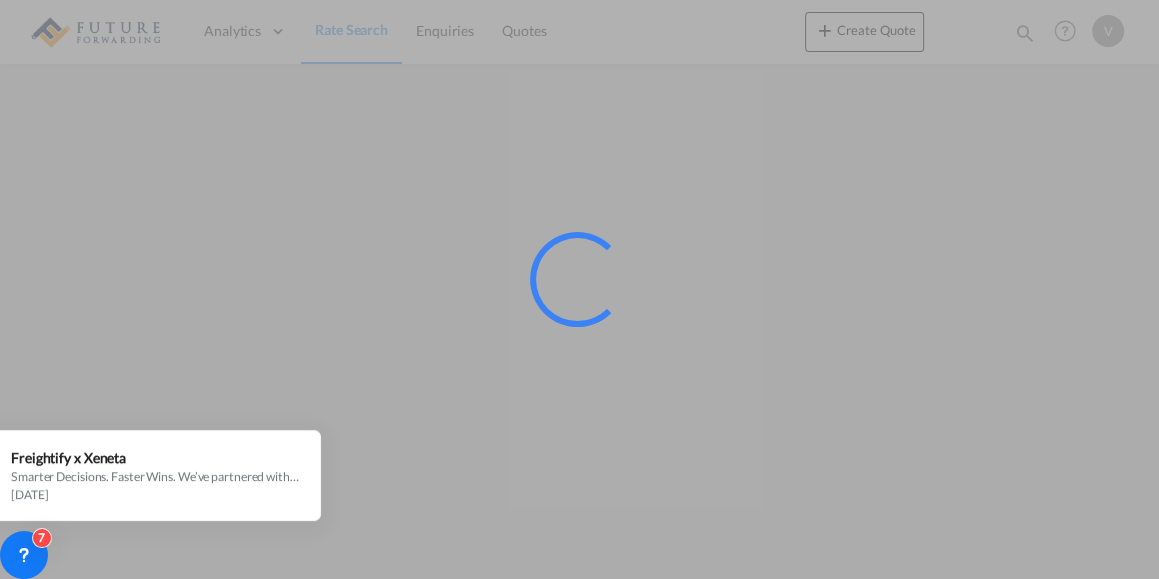 scroll, scrollTop: 0, scrollLeft: 0, axis: both 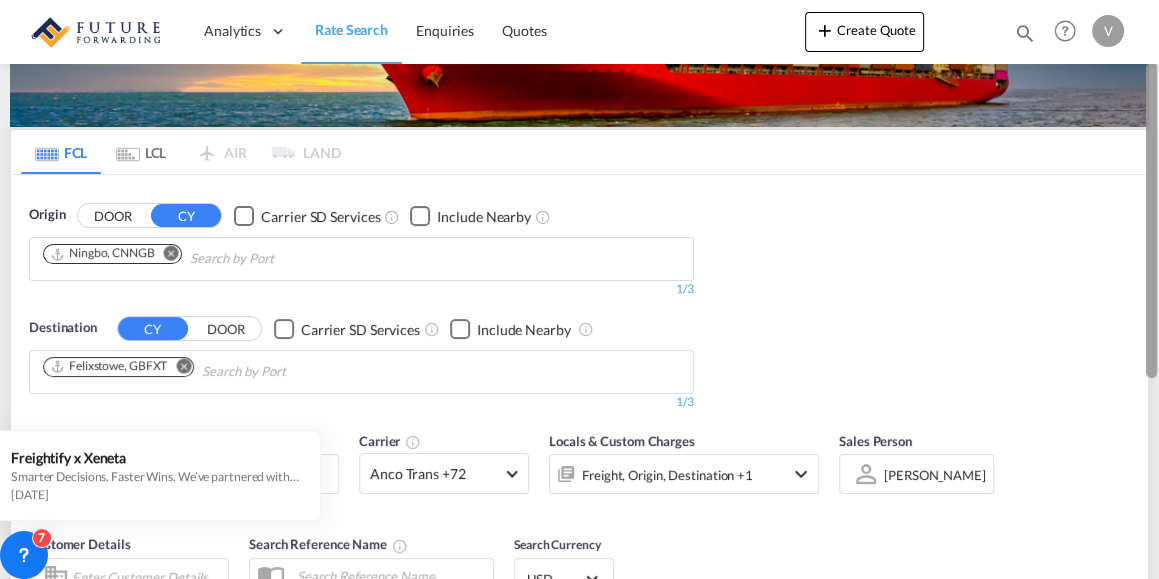 drag, startPoint x: 1153, startPoint y: 162, endPoint x: 1145, endPoint y: 111, distance: 51.62364 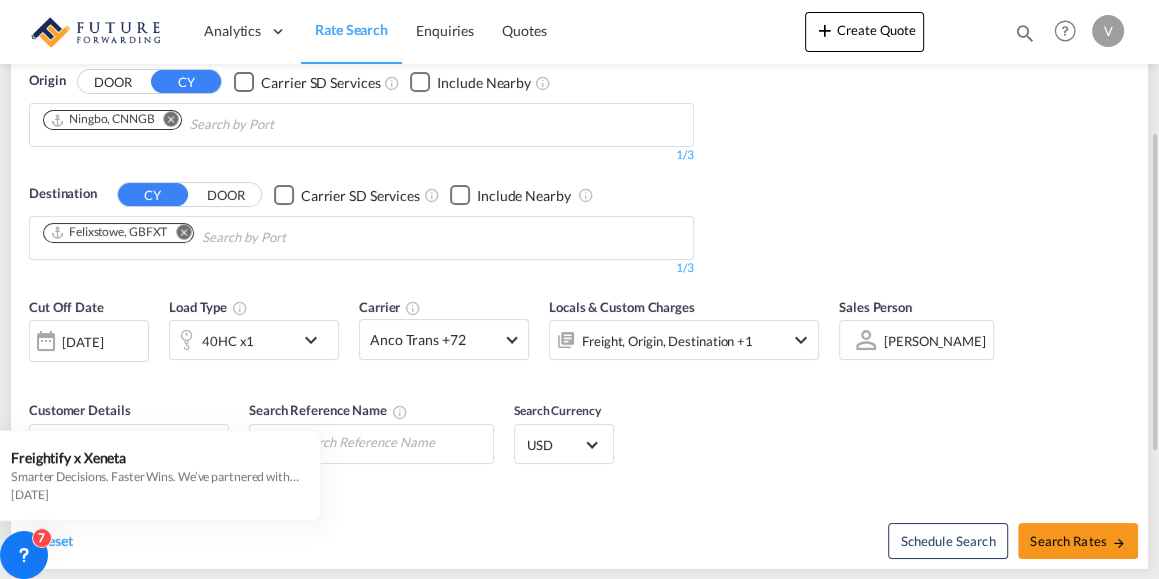 scroll, scrollTop: 304, scrollLeft: 0, axis: vertical 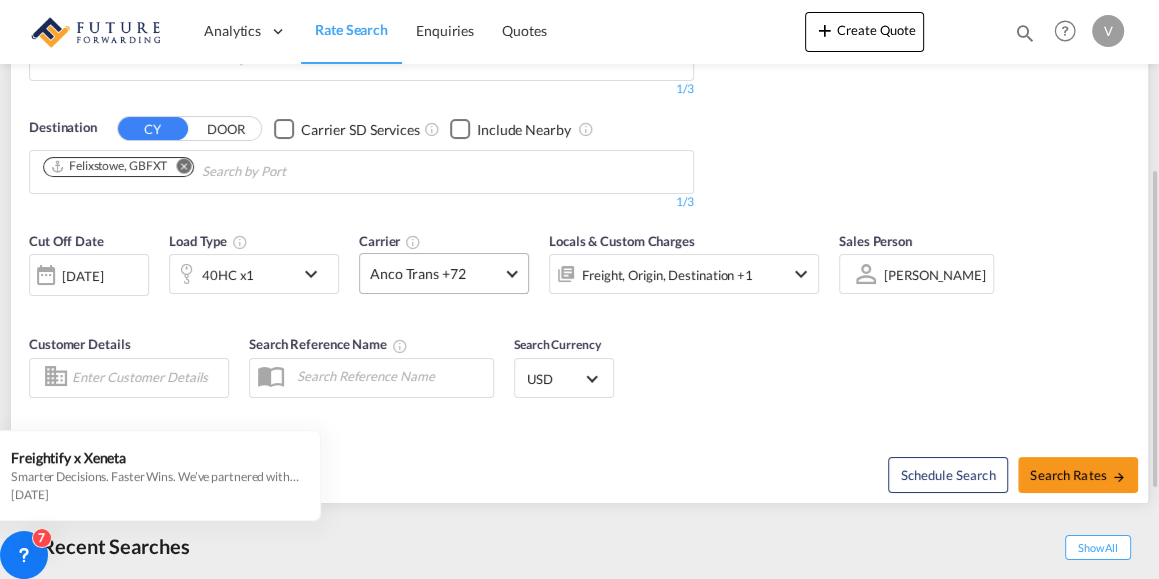 click at bounding box center (511, 271) 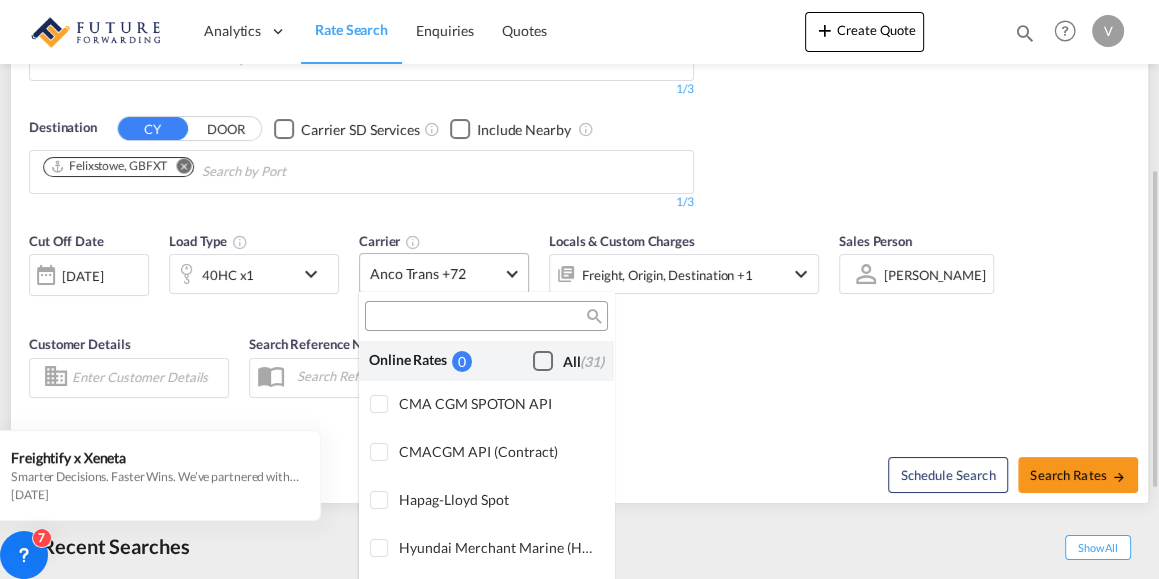 scroll, scrollTop: 1461, scrollLeft: 0, axis: vertical 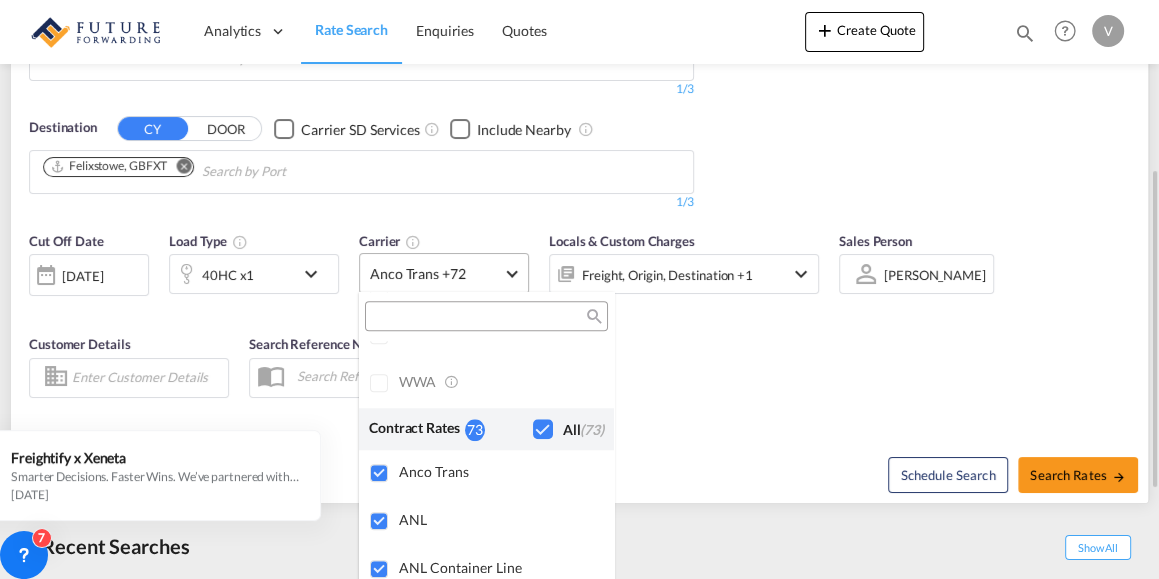 click at bounding box center (579, 289) 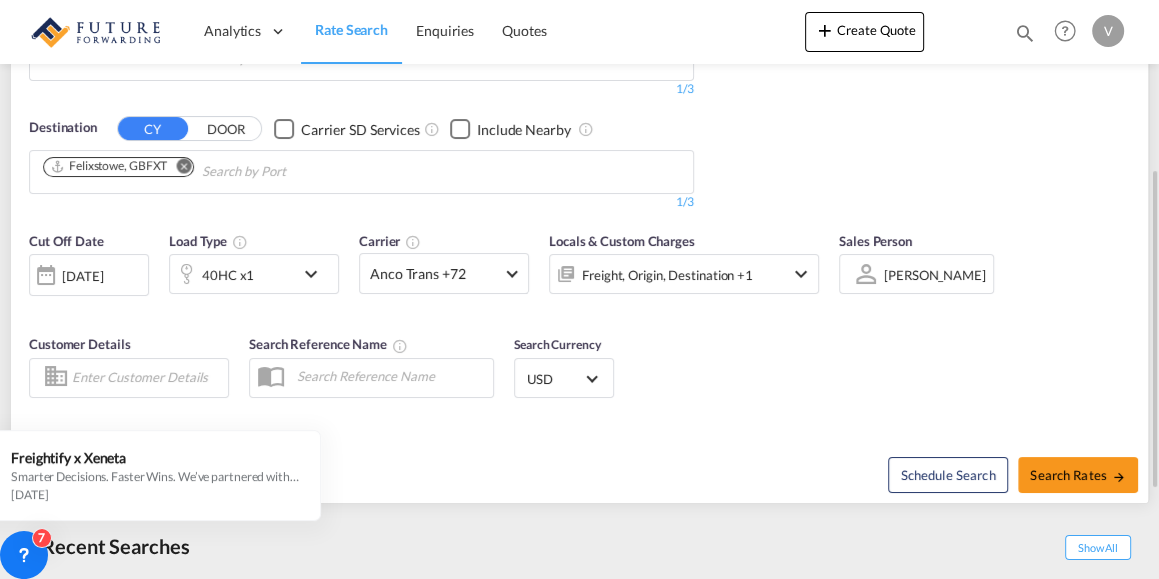 click at bounding box center [46, 275] 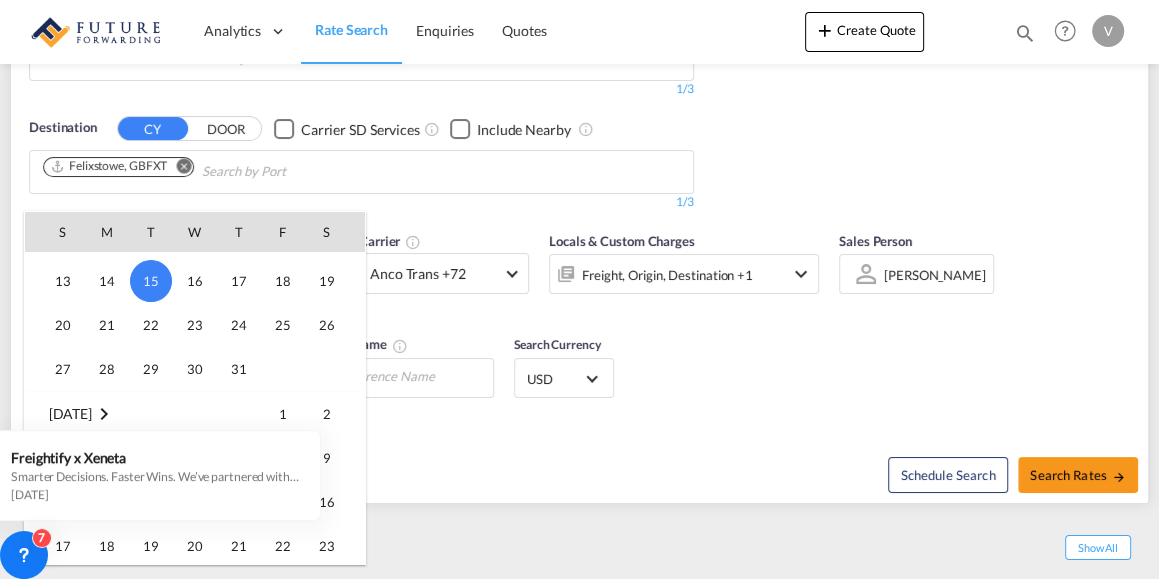 scroll, scrollTop: 928, scrollLeft: 0, axis: vertical 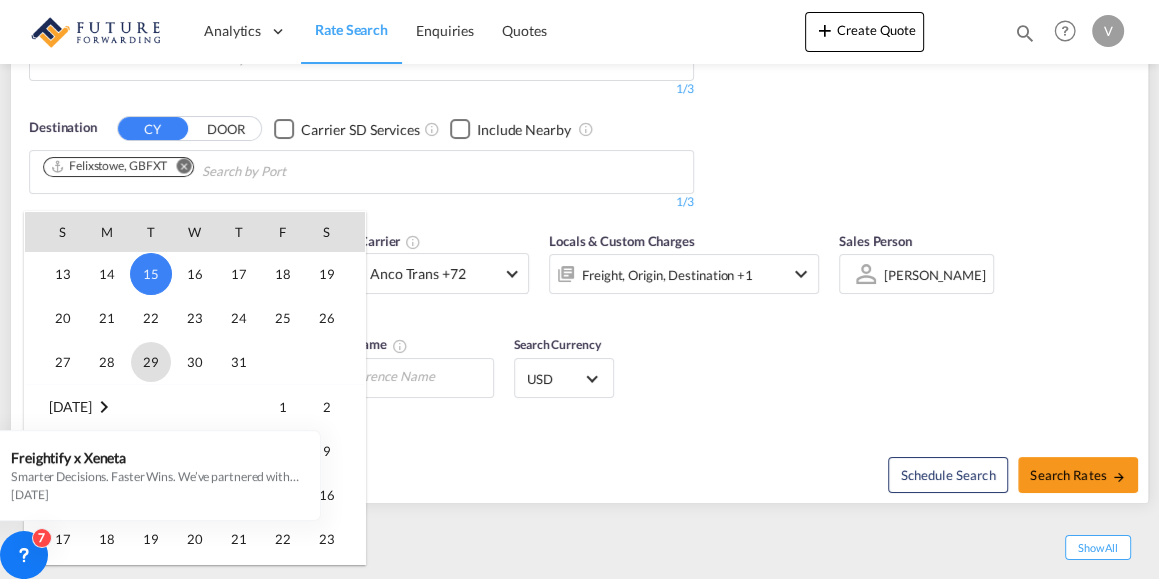 click on "29" at bounding box center (151, 362) 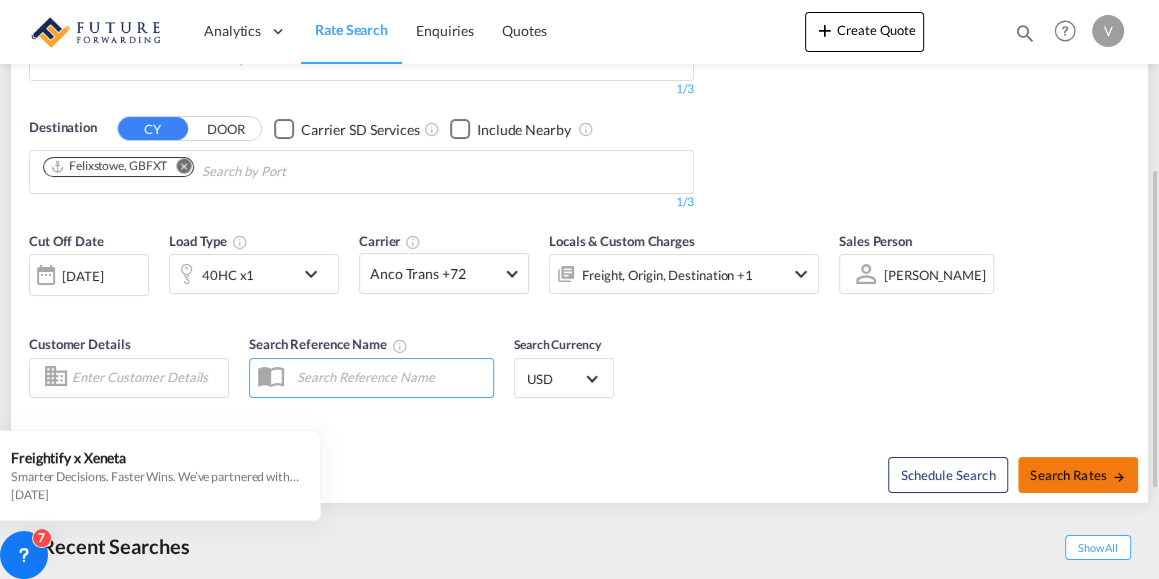click on "Search Rates" at bounding box center [1078, 475] 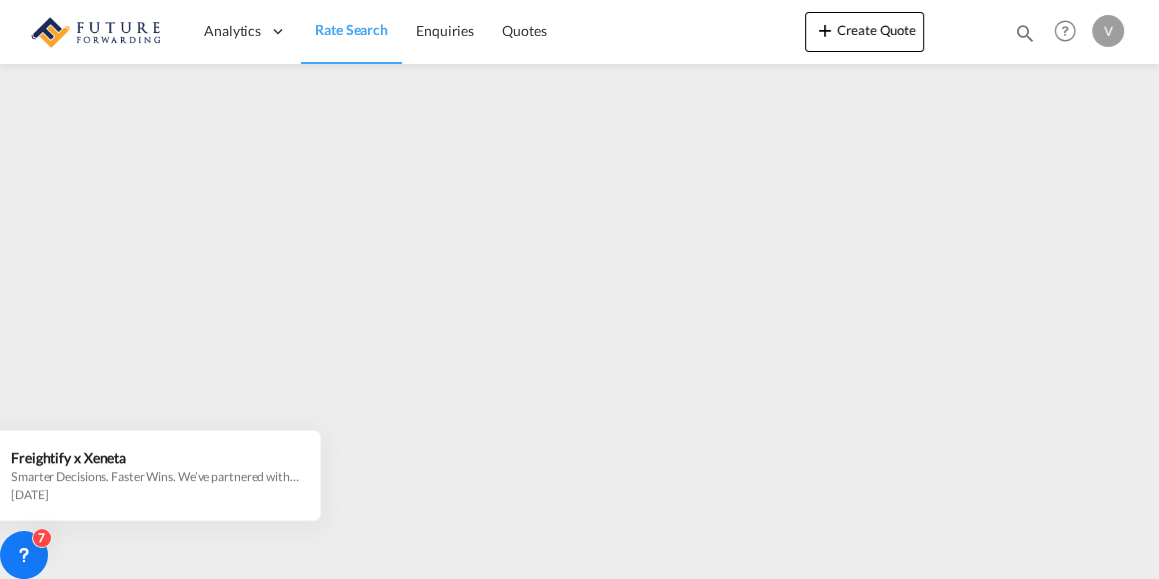 scroll, scrollTop: 0, scrollLeft: 0, axis: both 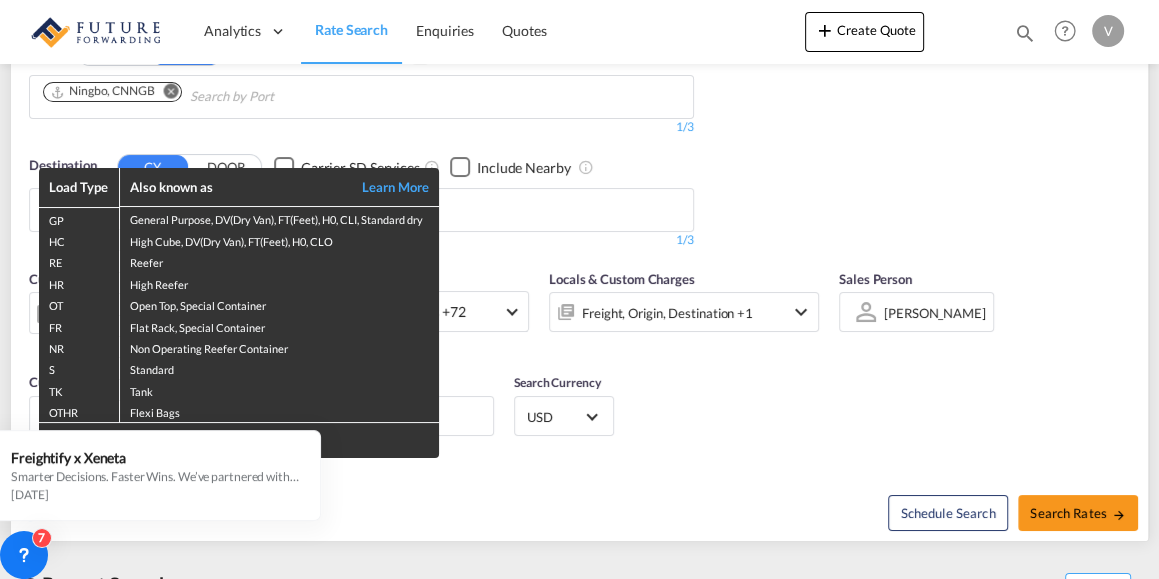 click on "Load Type Also known as Learn More GP
General Purpose, DV(Dry Van), FT(Feet), H0, CLI, Standard dry HC
High Cube, DV(Dry Van), FT(Feet), H0, CLO RE
Reefer HR
High Reefer OT
Open Top, Special Container FR
Flat Rack, Special Container NR
Non Operating Reefer Container S
Standard TK
Tank OTHR
Flexi Bags Note: Select multiple load types to view rates" at bounding box center (579, 289) 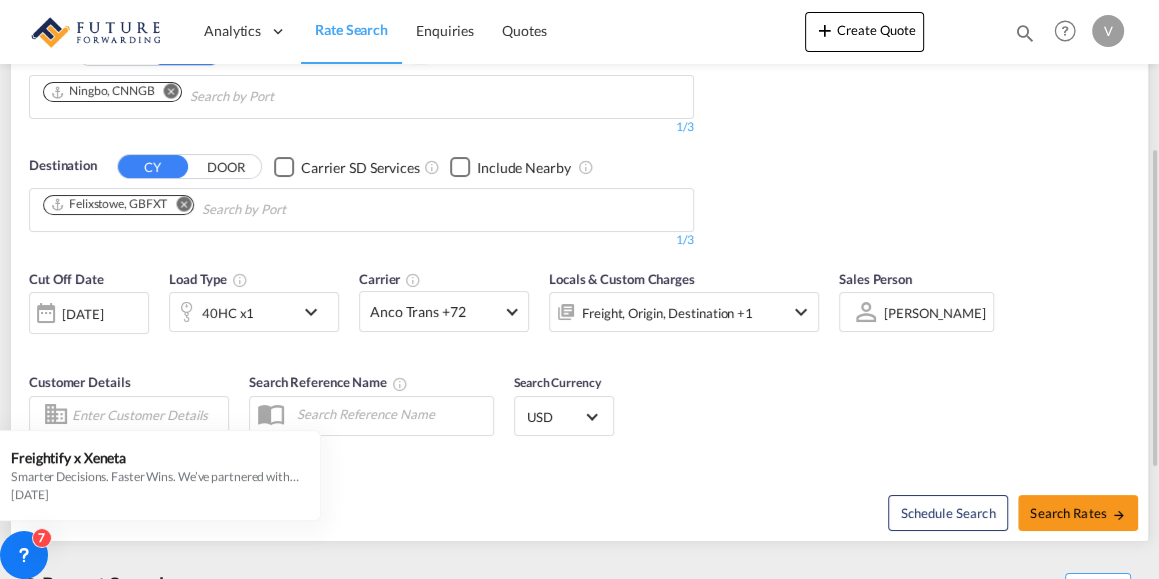 click at bounding box center (183, 203) 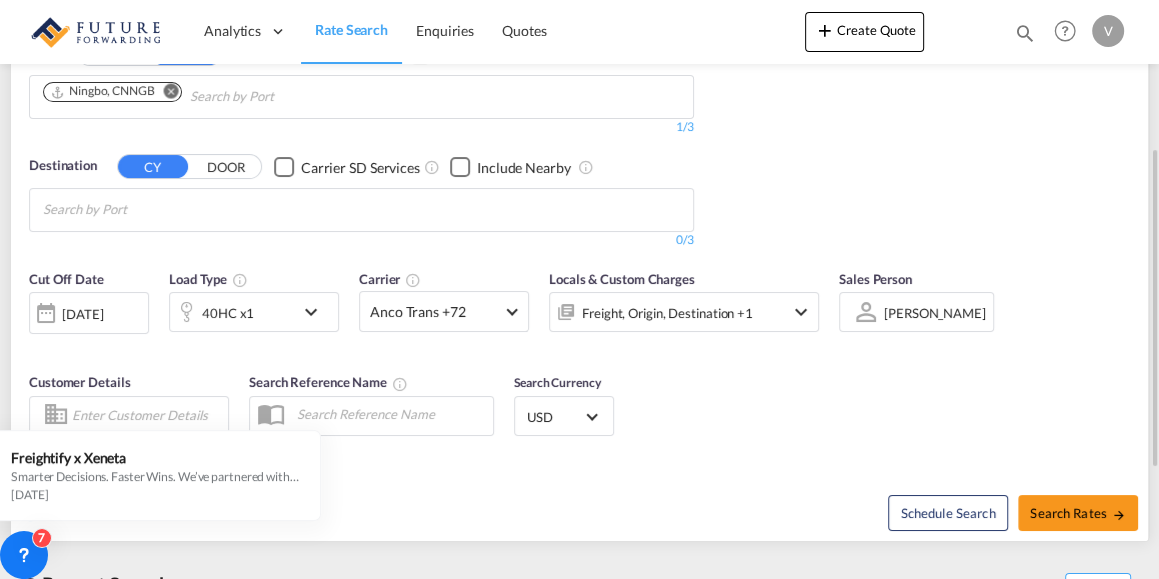 click at bounding box center [140, 207] 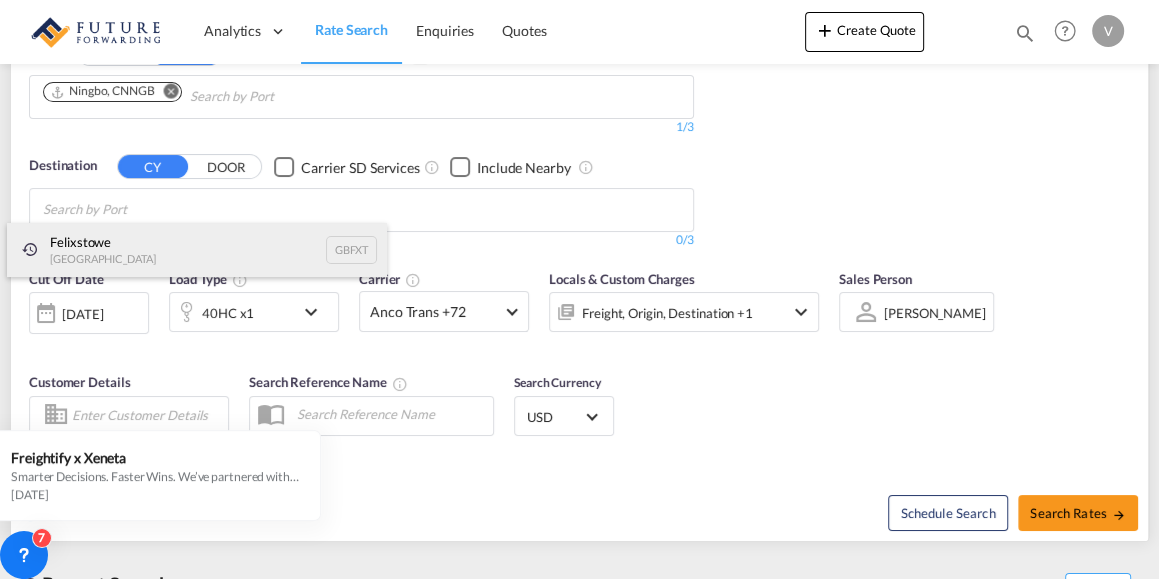 click on "Felixstowe
[GEOGRAPHIC_DATA]
GBFXT" at bounding box center [197, 250] 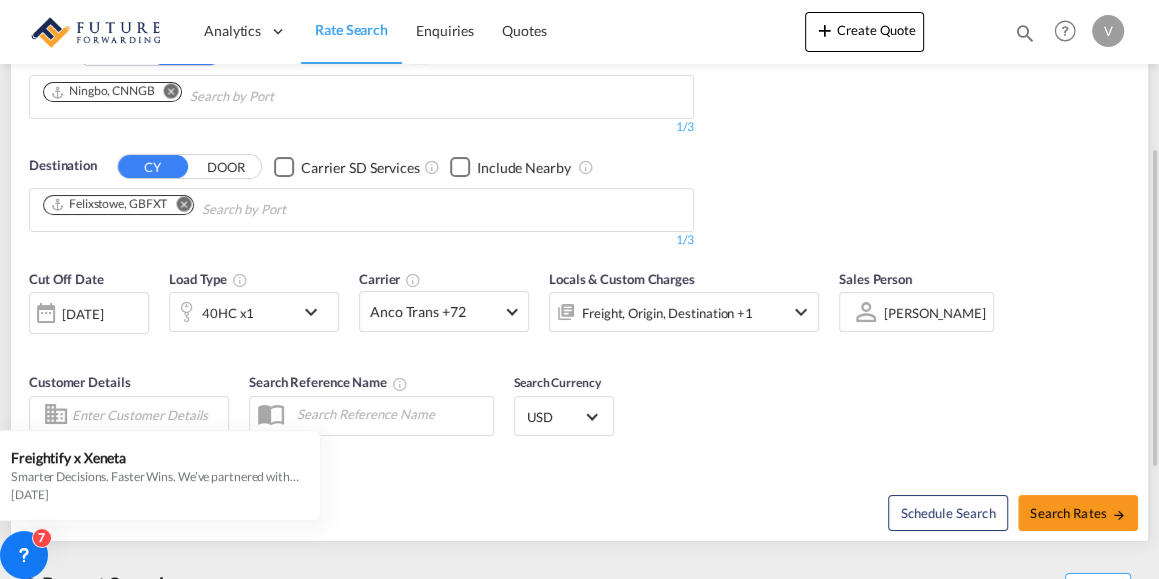 click on "Analytics
Reports
Dashboard
Rate Search
Enquiries
Quotes" at bounding box center [579, 289] 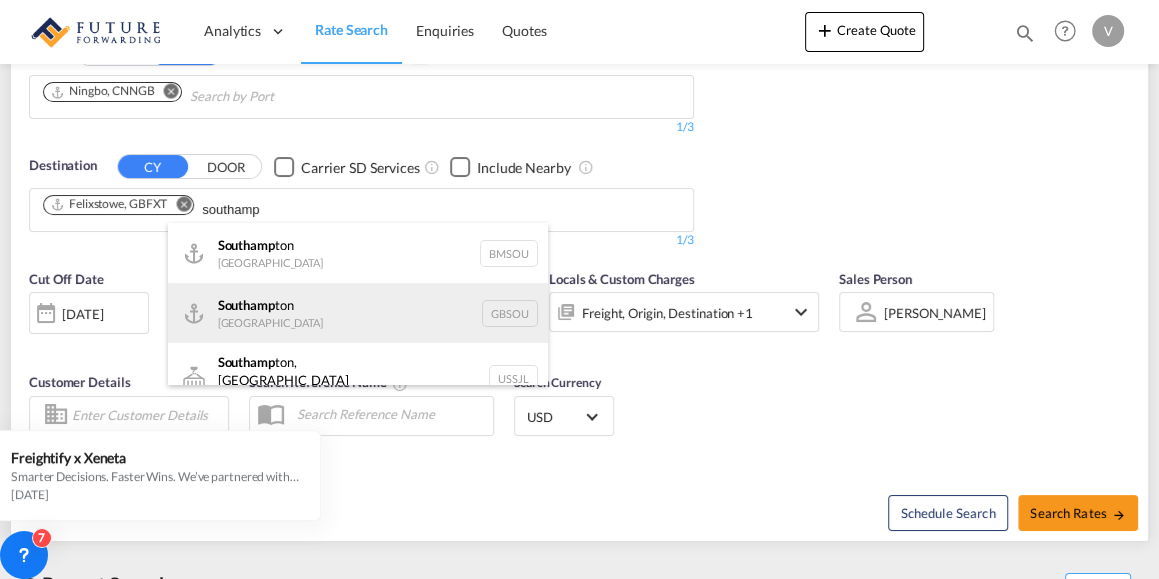 type on "southamp" 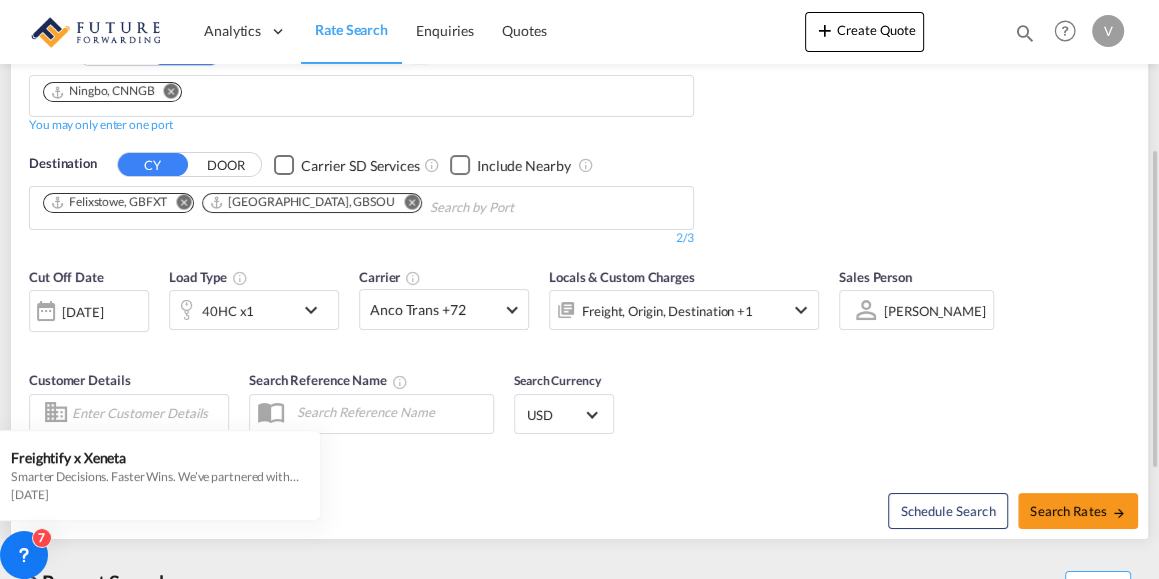 click at bounding box center [46, 311] 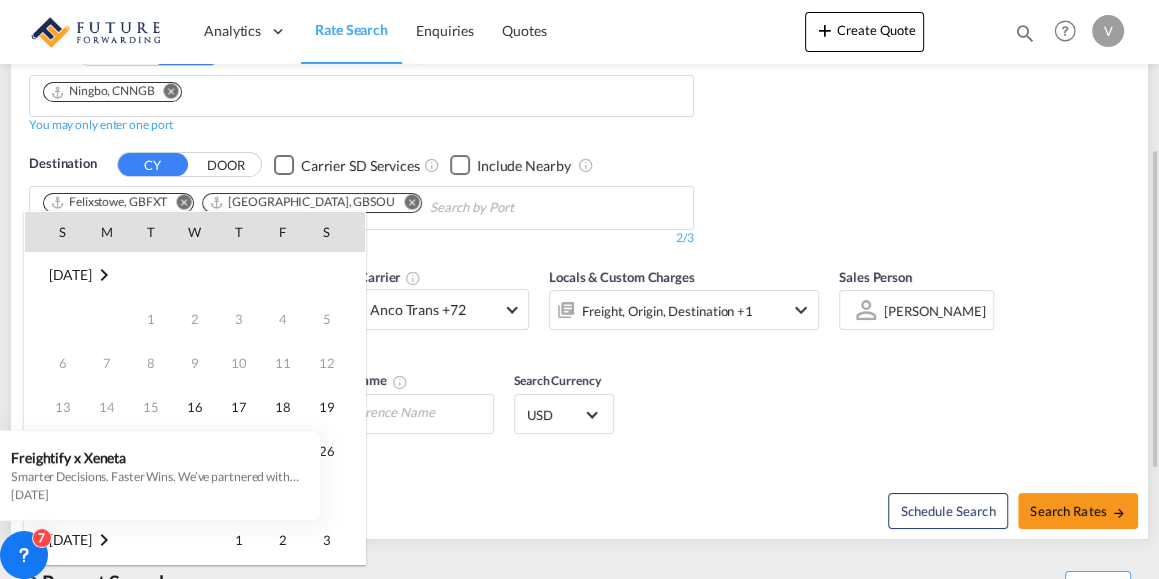 scroll, scrollTop: 795, scrollLeft: 0, axis: vertical 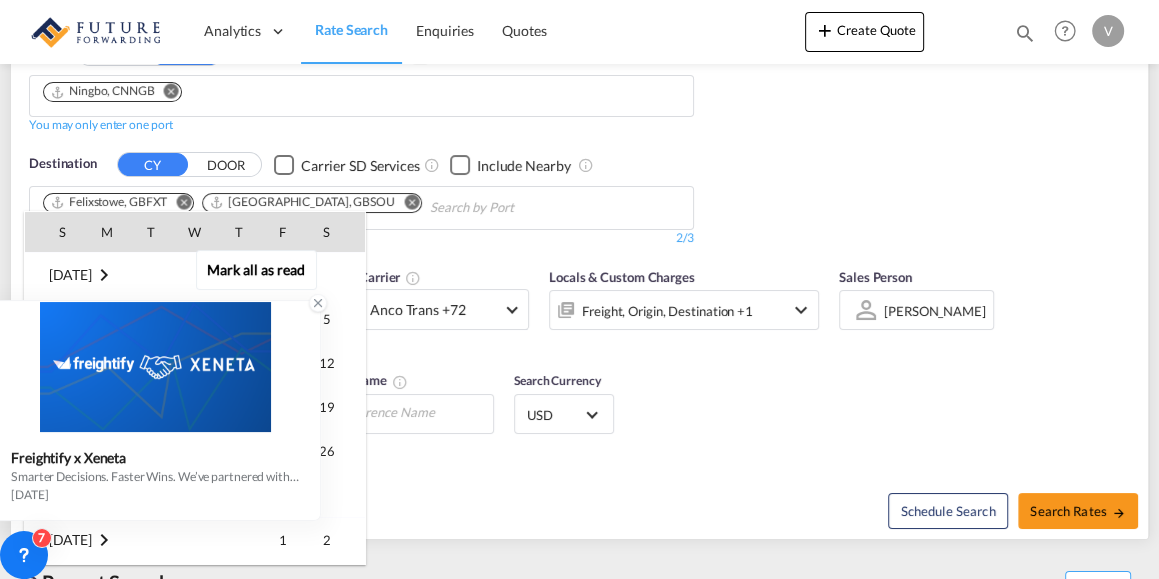 click 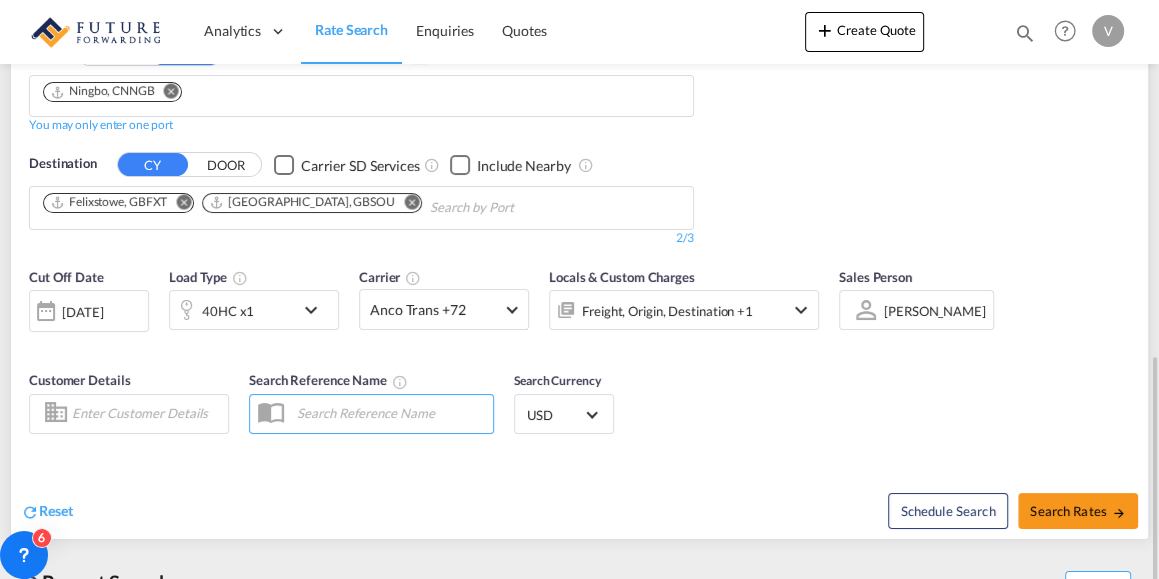 scroll, scrollTop: 399, scrollLeft: 0, axis: vertical 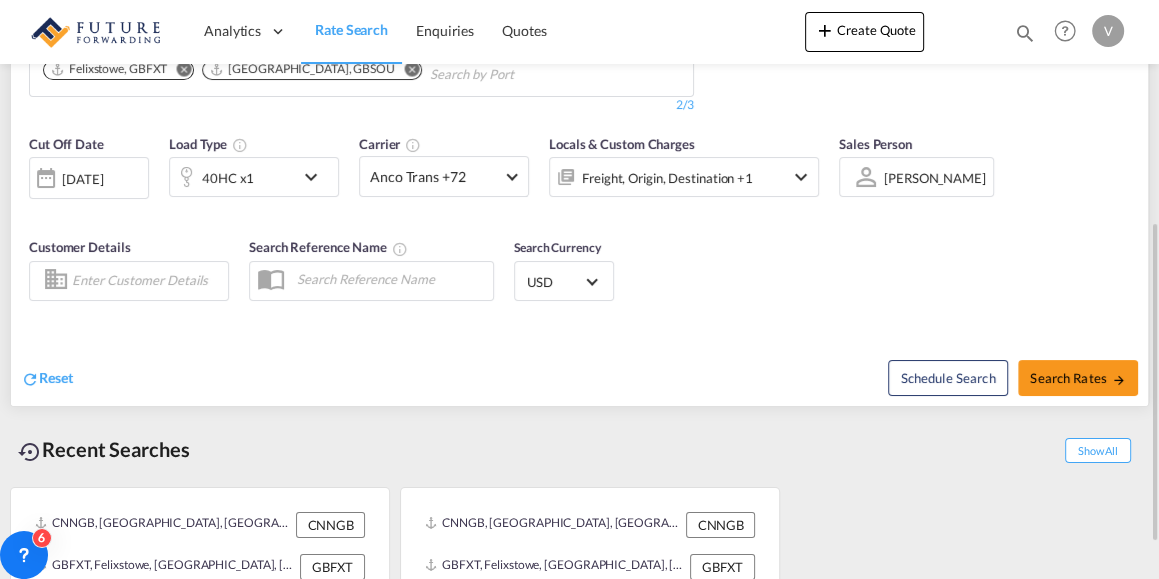click at bounding box center (46, 178) 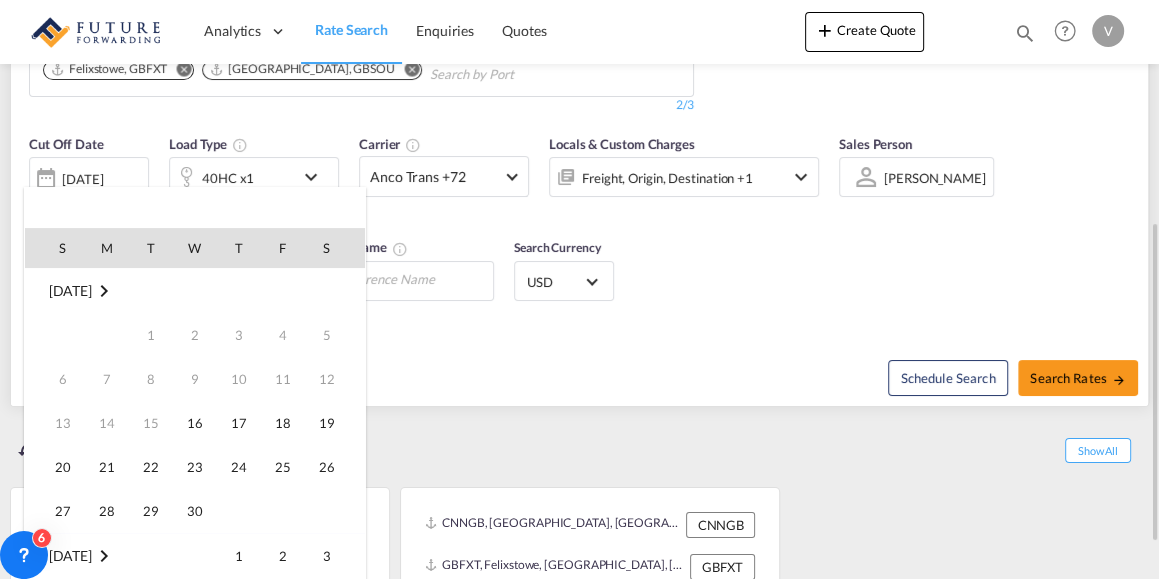 scroll, scrollTop: 795, scrollLeft: 0, axis: vertical 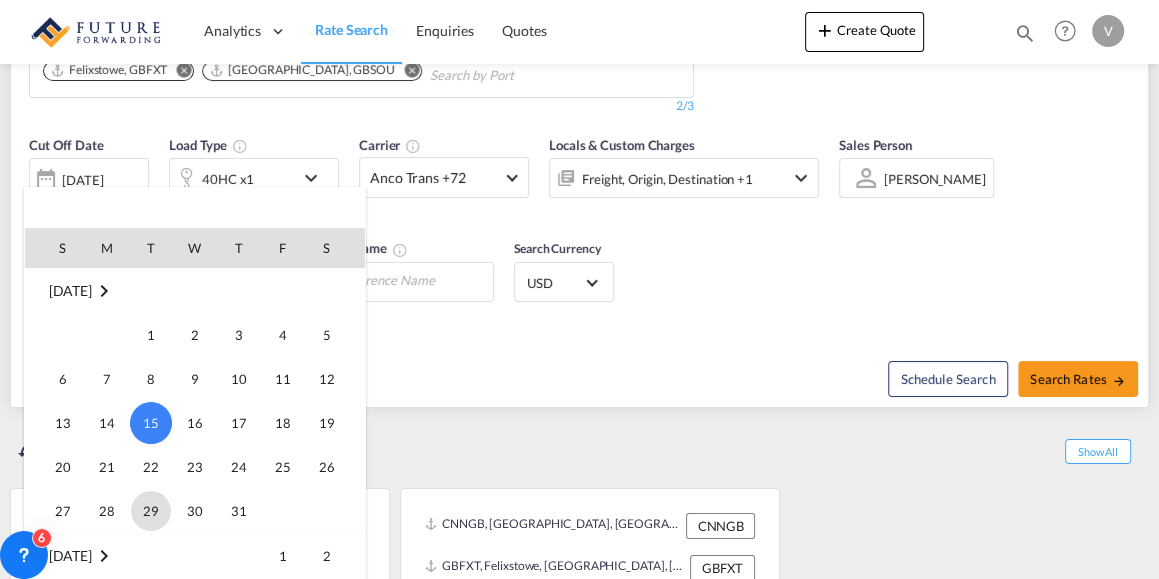 click on "29" at bounding box center (151, 511) 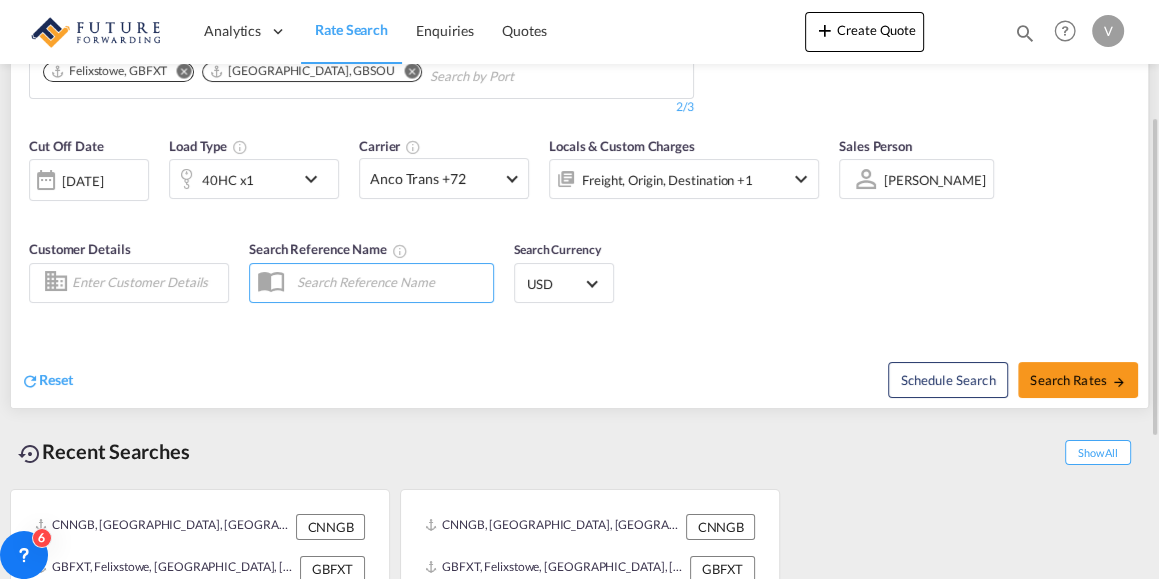 scroll, scrollTop: 330, scrollLeft: 0, axis: vertical 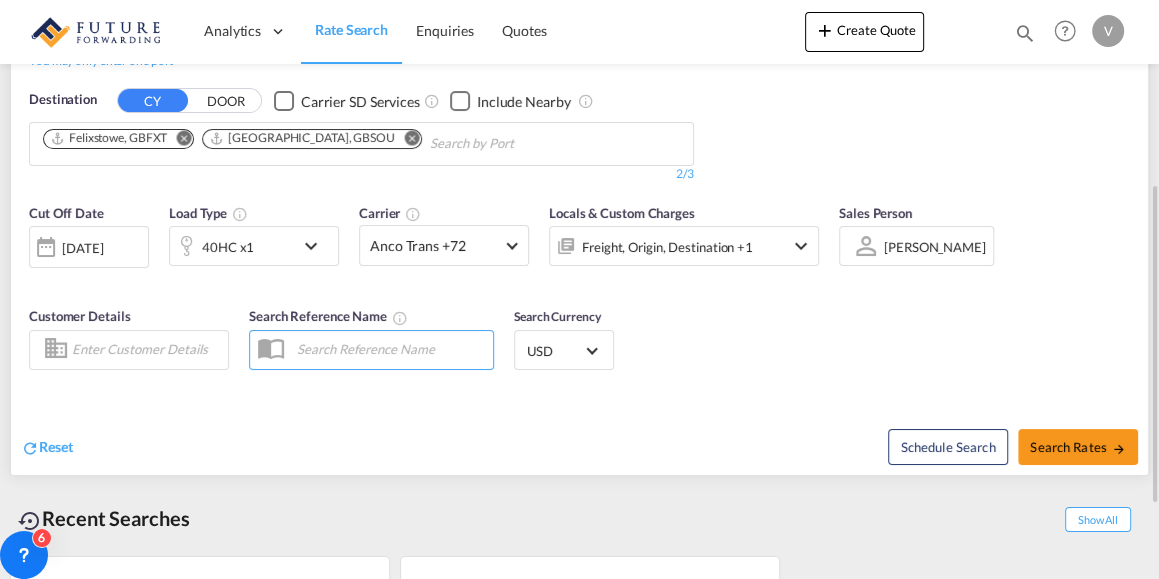 click at bounding box center (316, 246) 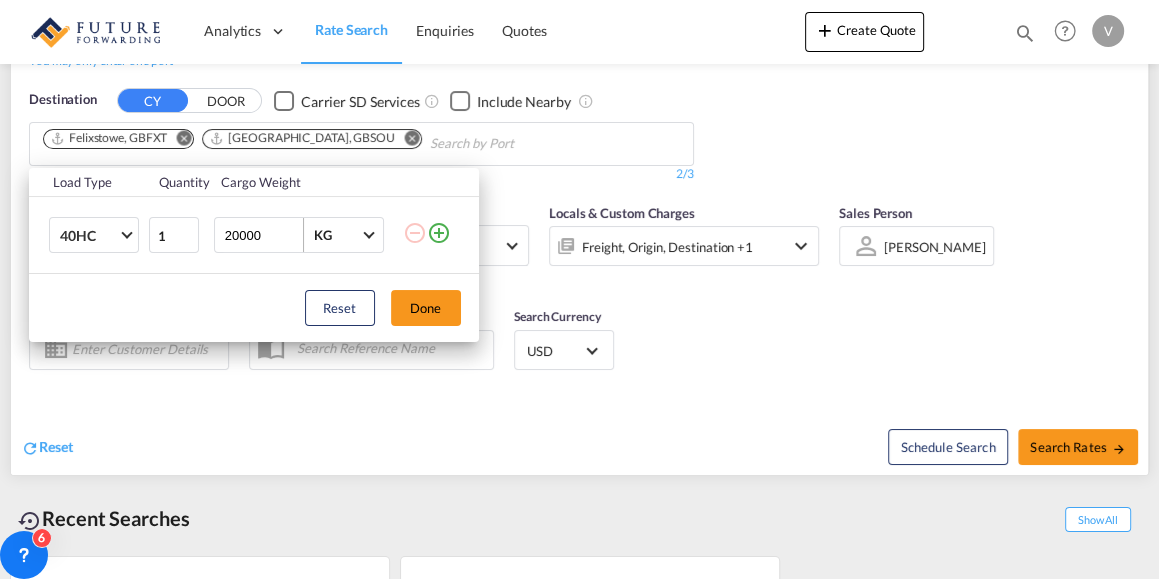 click at bounding box center [368, 233] 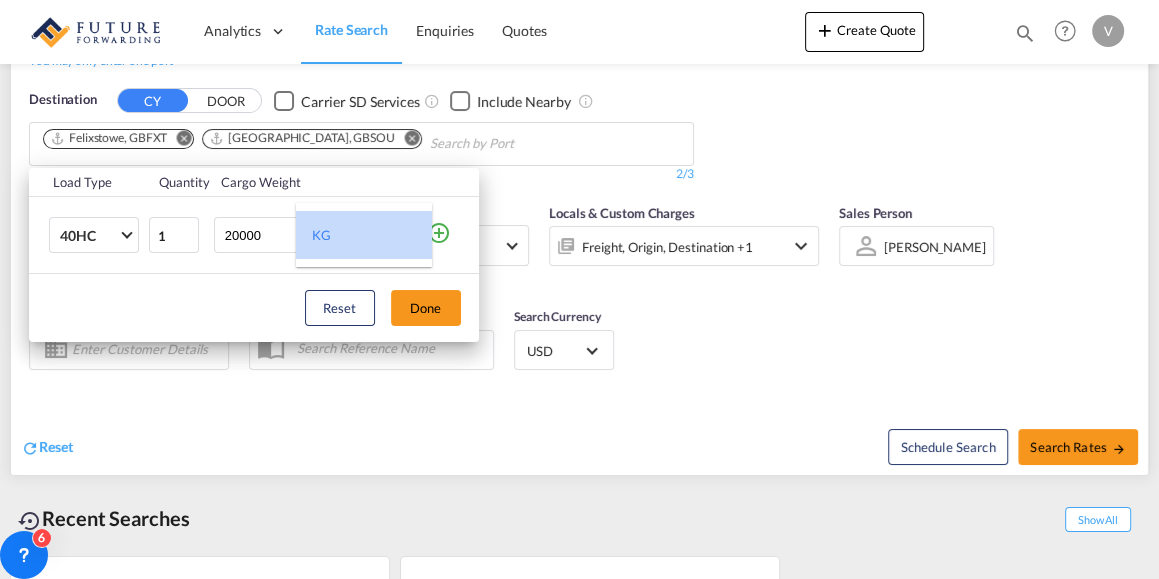 click on "KG" at bounding box center [364, 235] 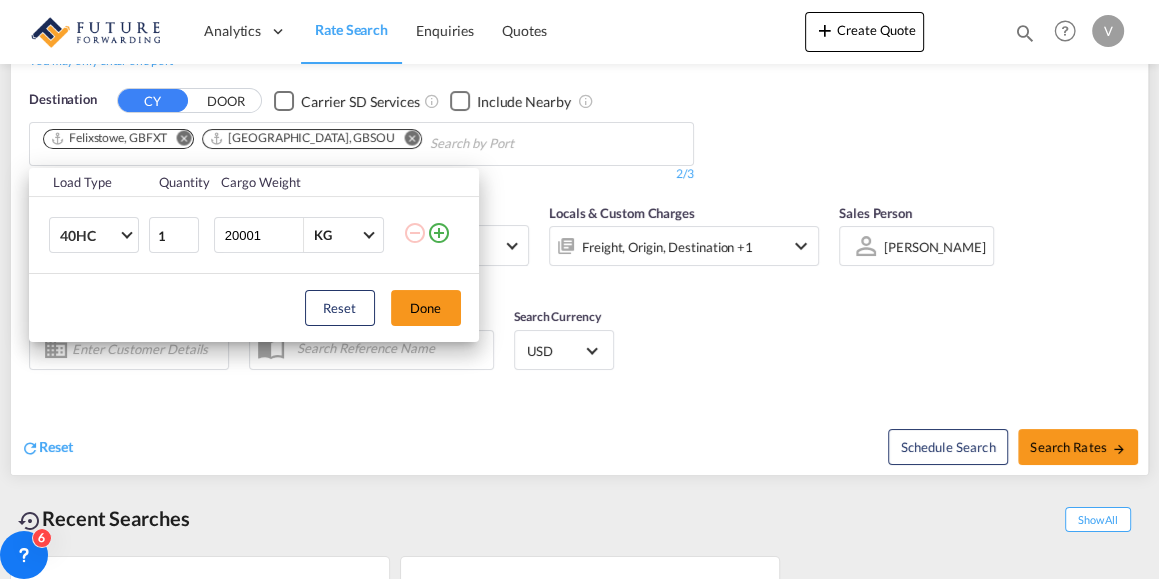 click on "20001" at bounding box center (263, 235) 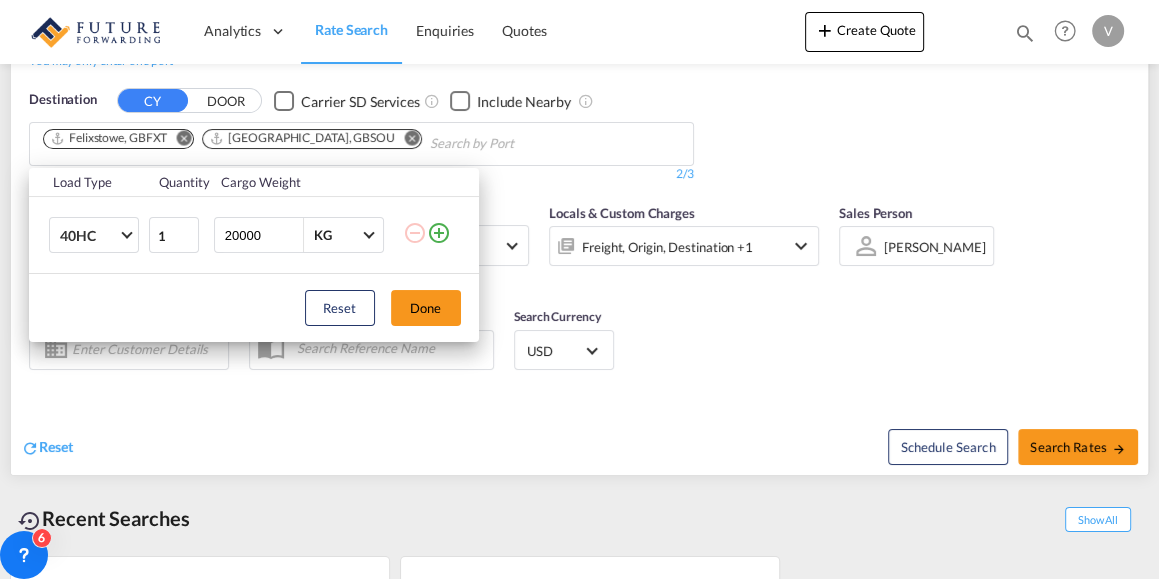 click on "20000" at bounding box center [263, 235] 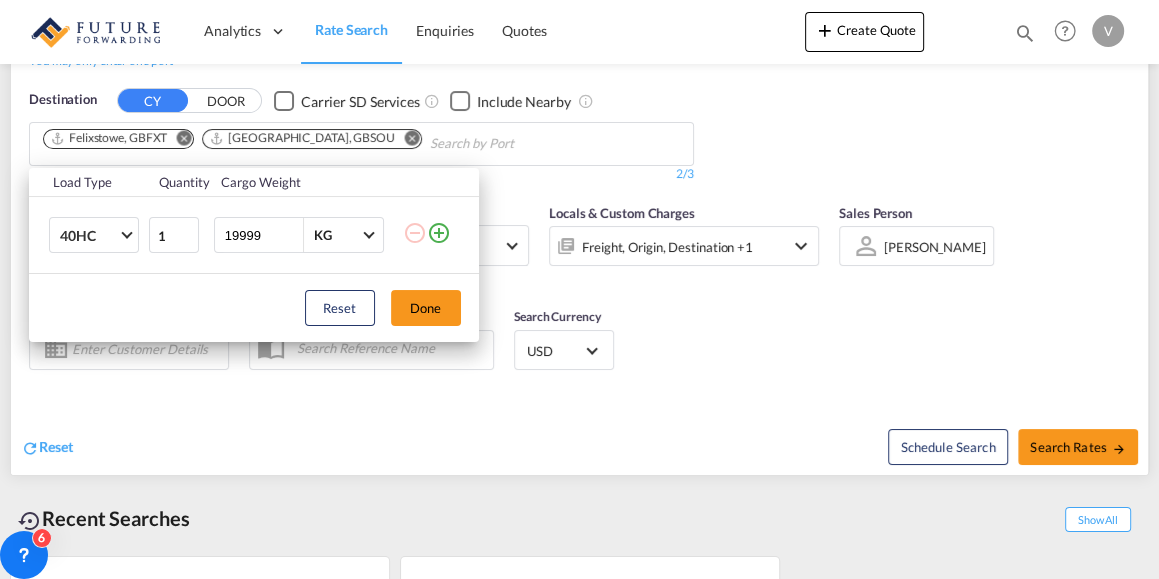 click on "19999" at bounding box center [263, 235] 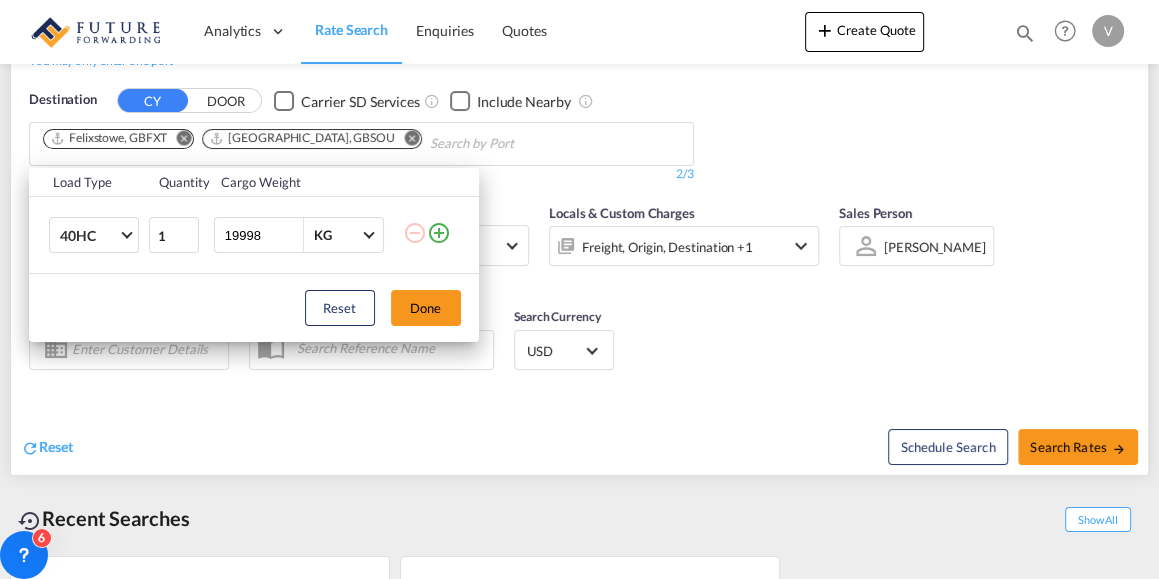 click on "19998" at bounding box center (263, 235) 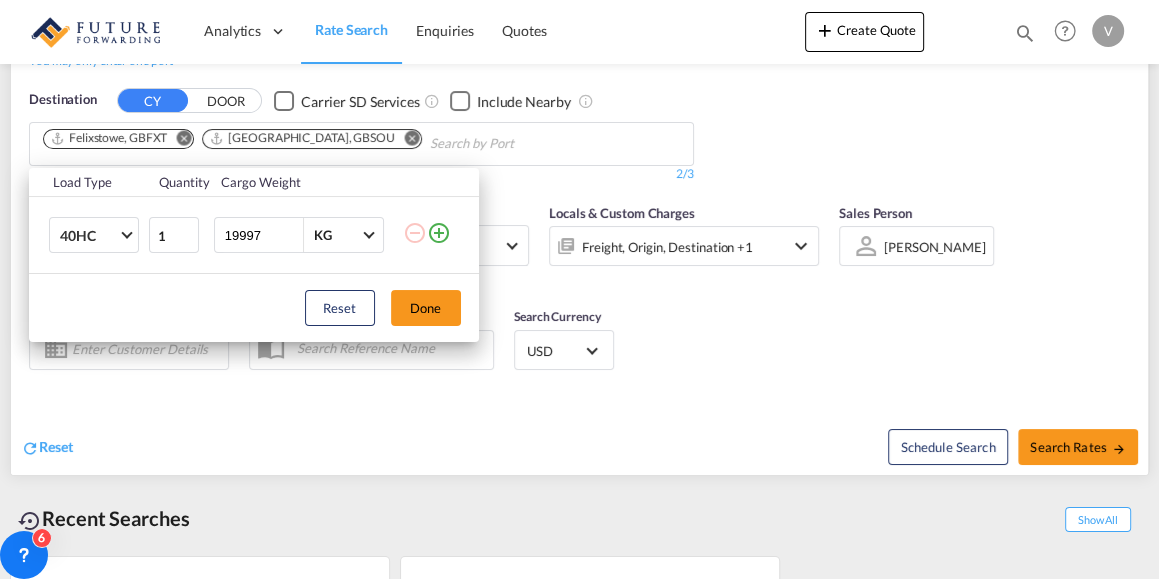 click on "19997" at bounding box center (263, 235) 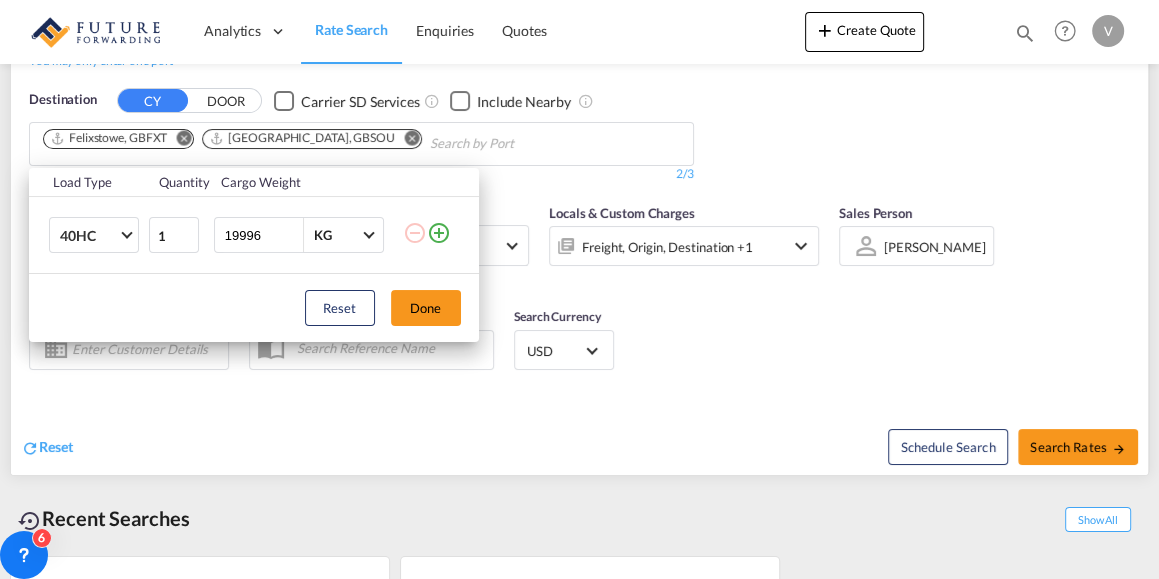 click on "19996" at bounding box center (263, 235) 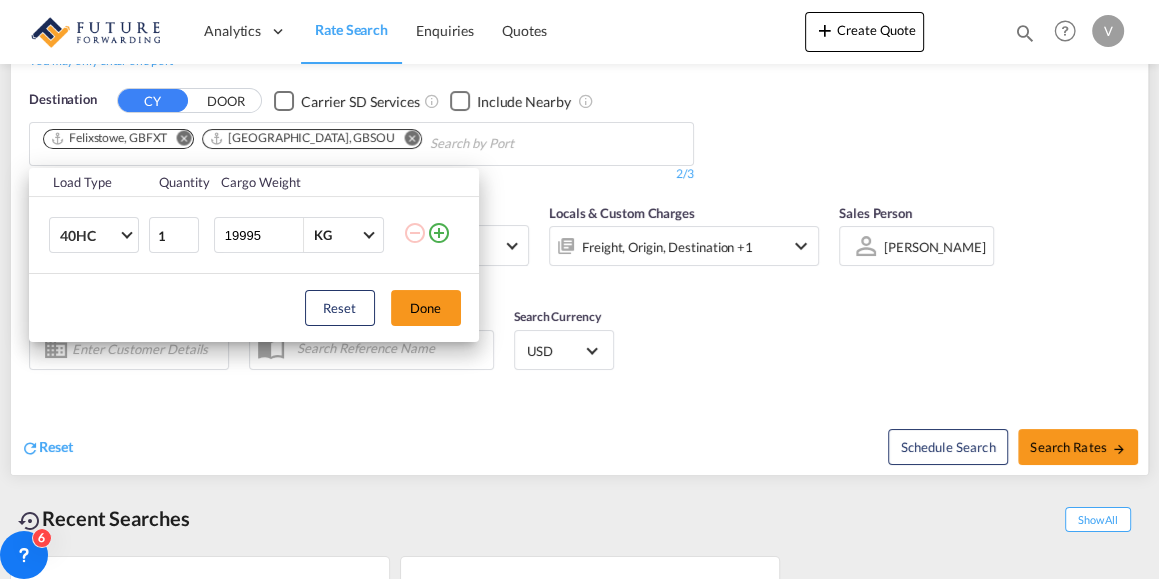 click on "19995" at bounding box center [263, 235] 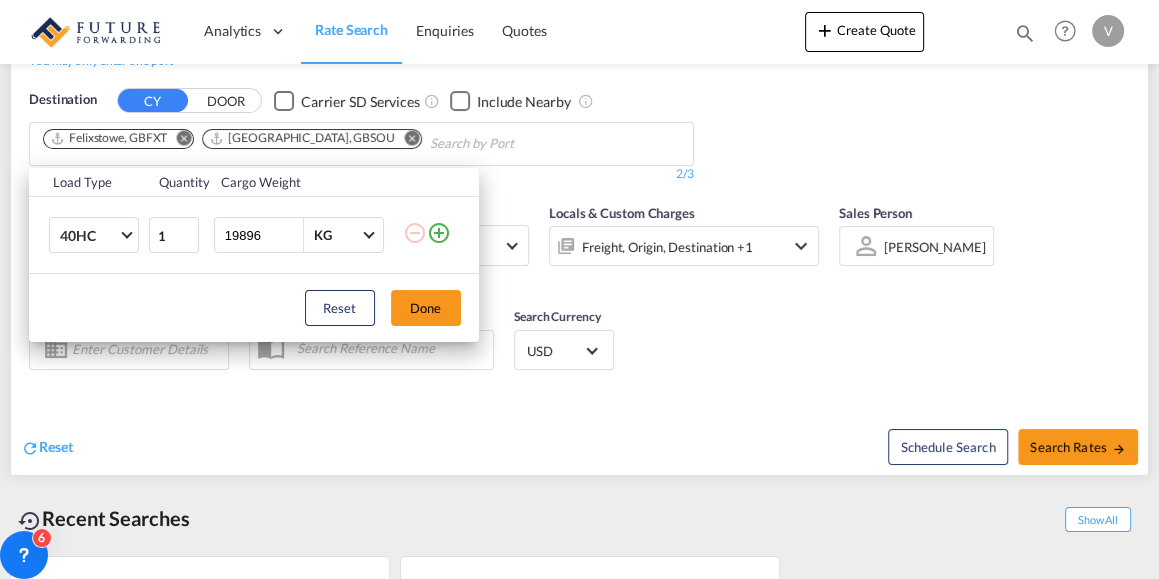 click on "19896" at bounding box center (263, 235) 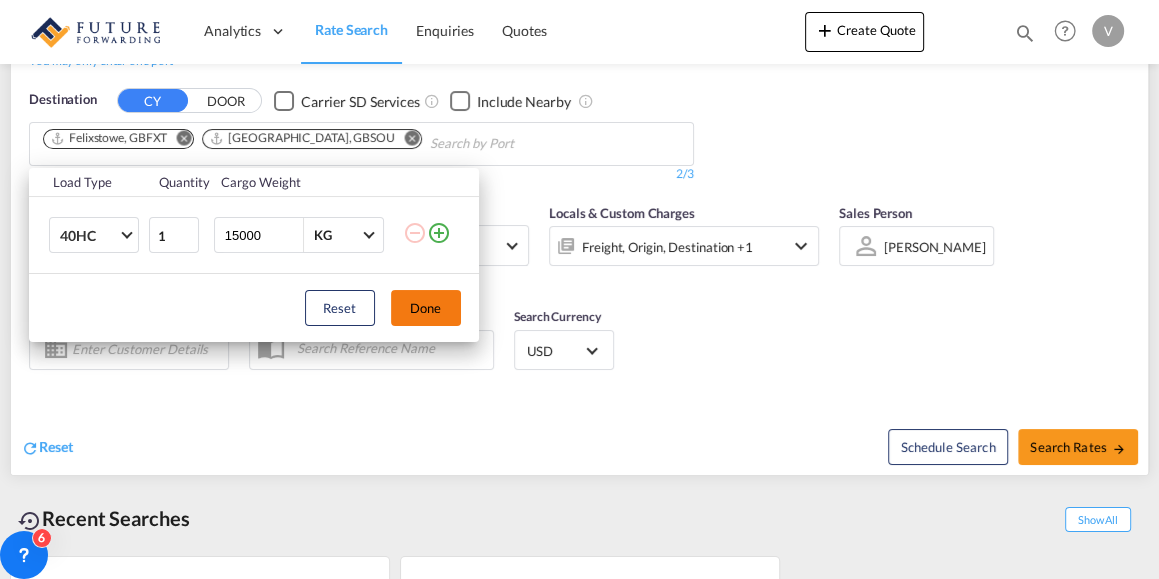 type on "15000" 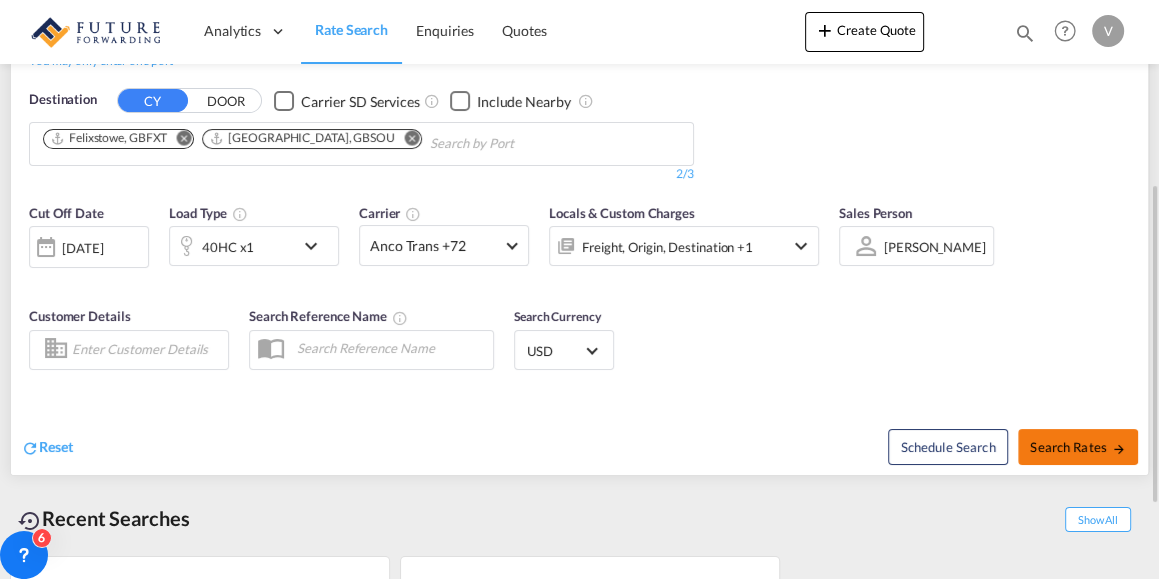 click on "Search Rates" at bounding box center (1078, 447) 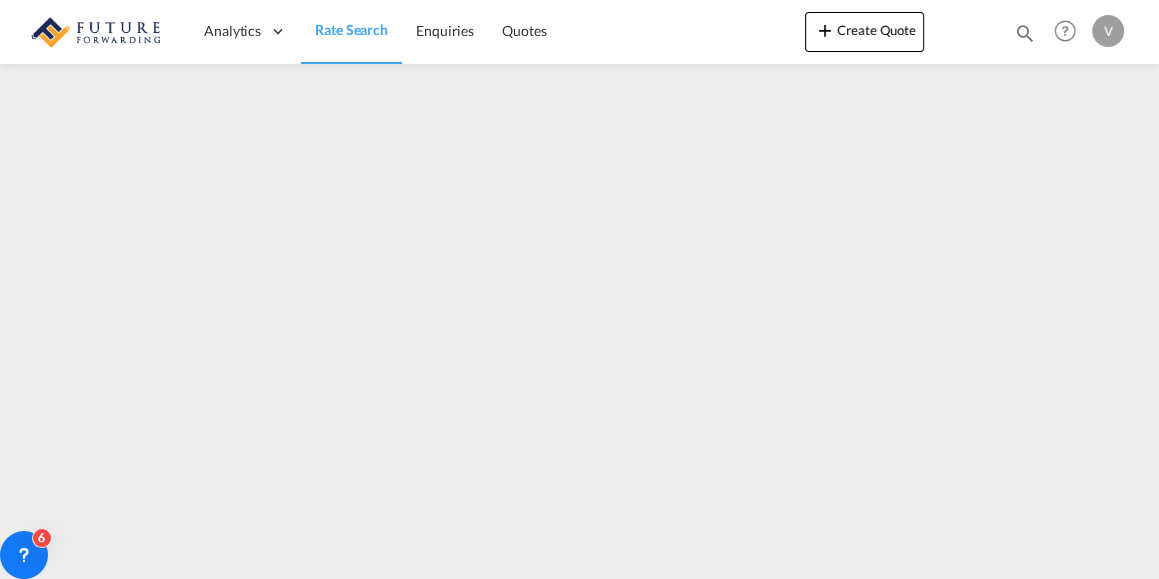 scroll, scrollTop: 0, scrollLeft: 0, axis: both 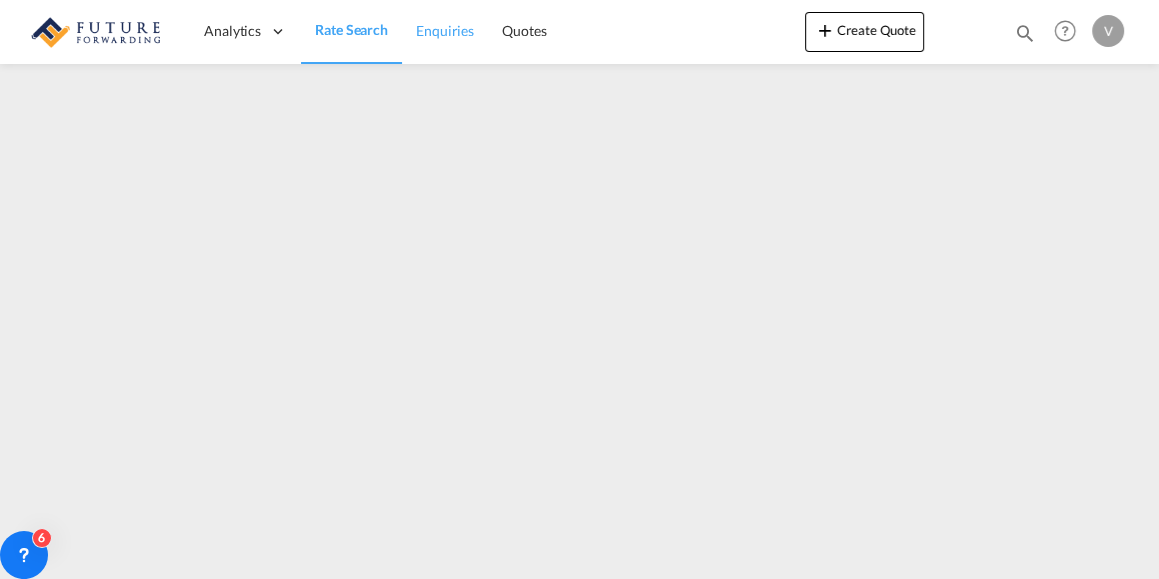 click on "Enquiries" at bounding box center [445, 30] 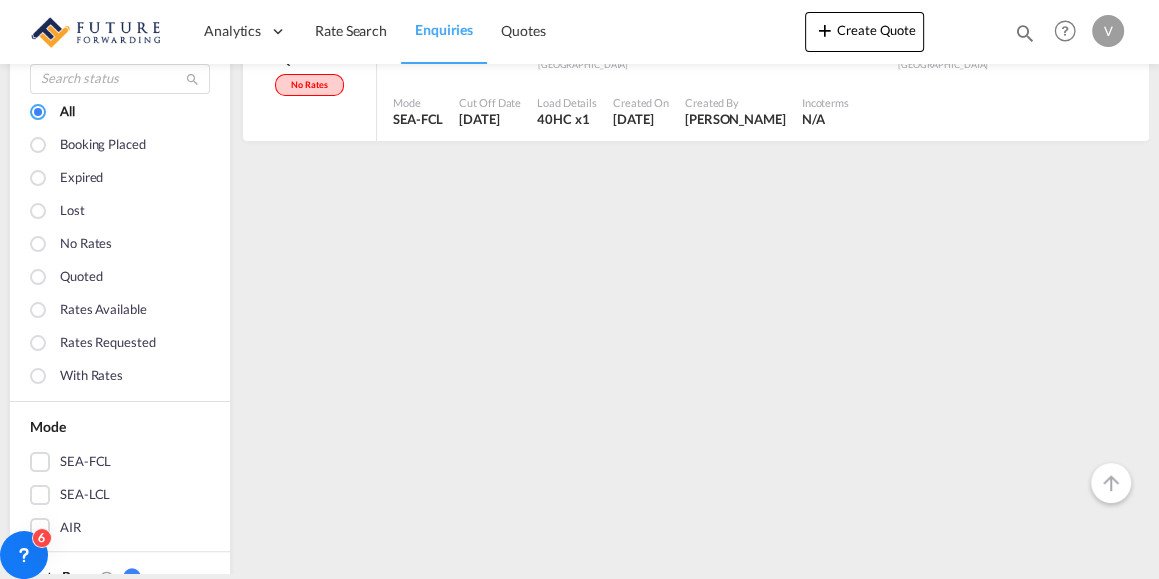 scroll, scrollTop: 199, scrollLeft: 0, axis: vertical 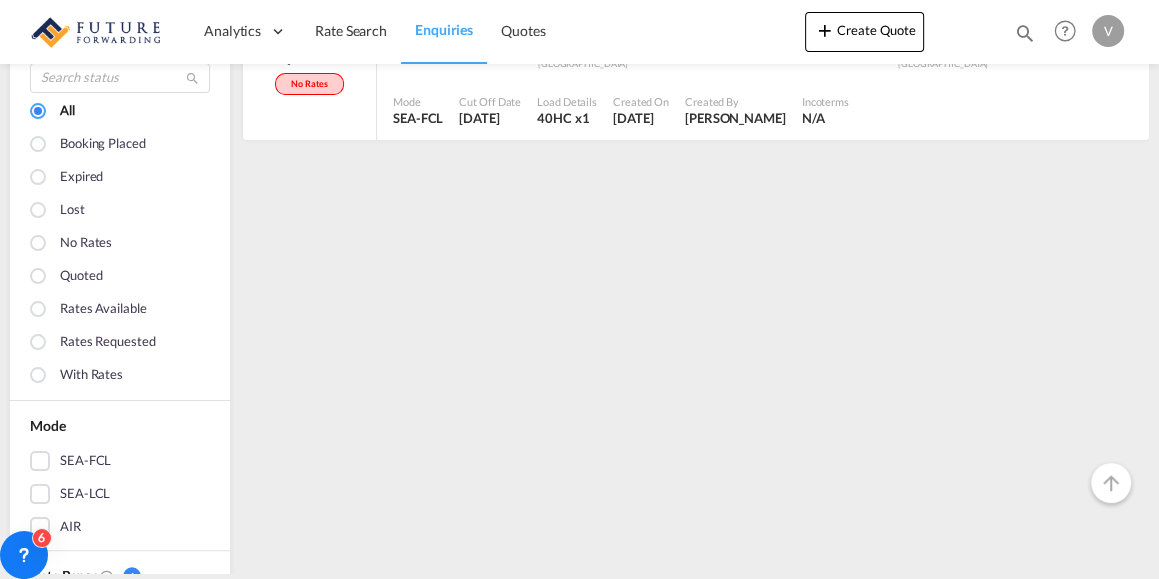 click at bounding box center (40, 311) 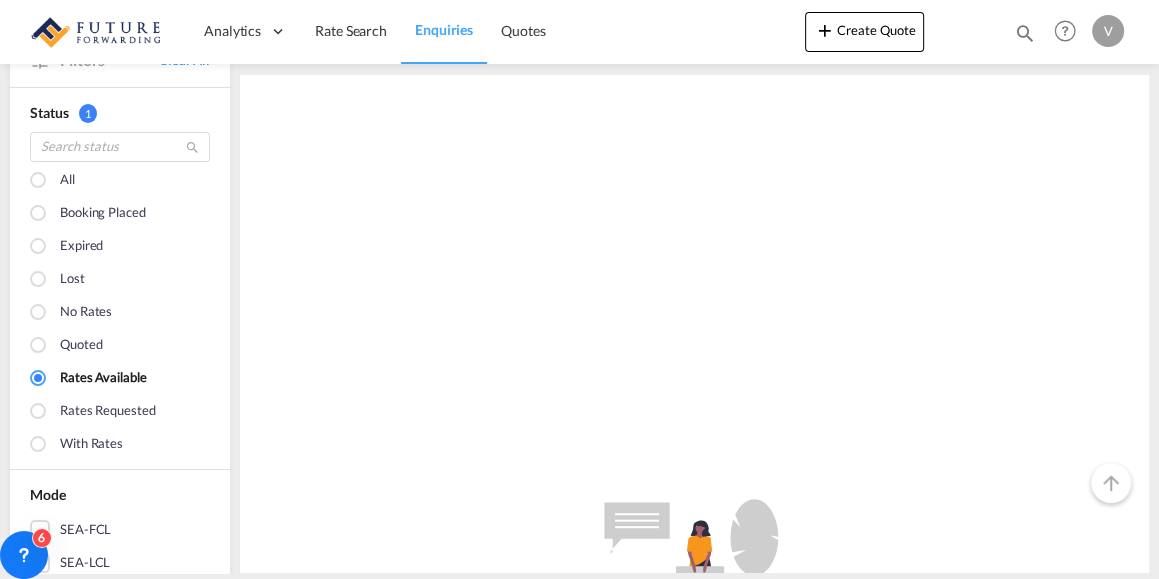 scroll, scrollTop: 133, scrollLeft: 0, axis: vertical 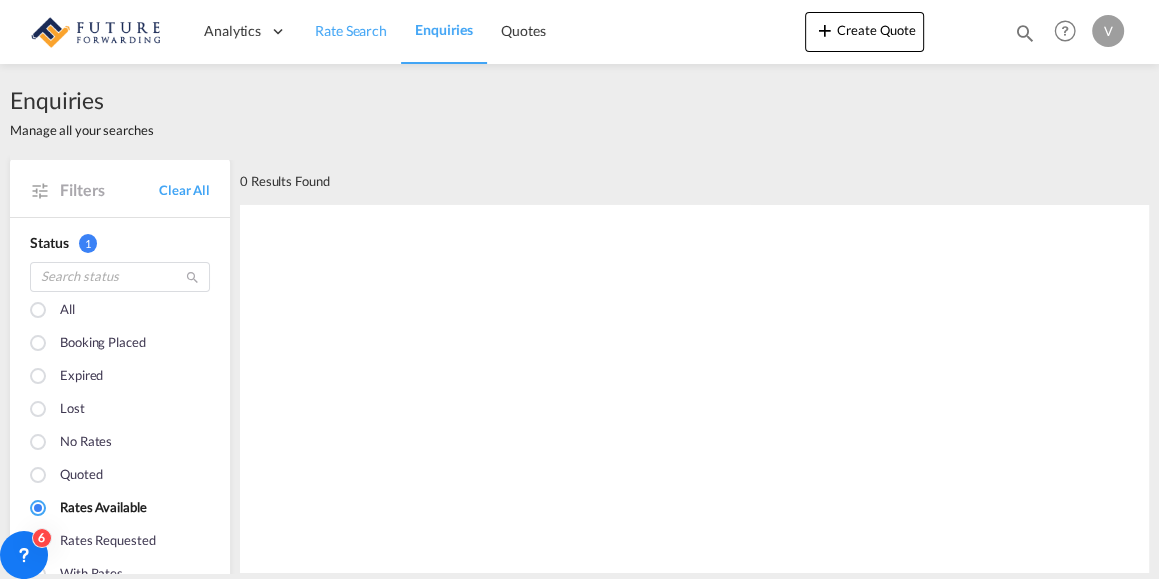 click on "Rate Search" at bounding box center [351, 30] 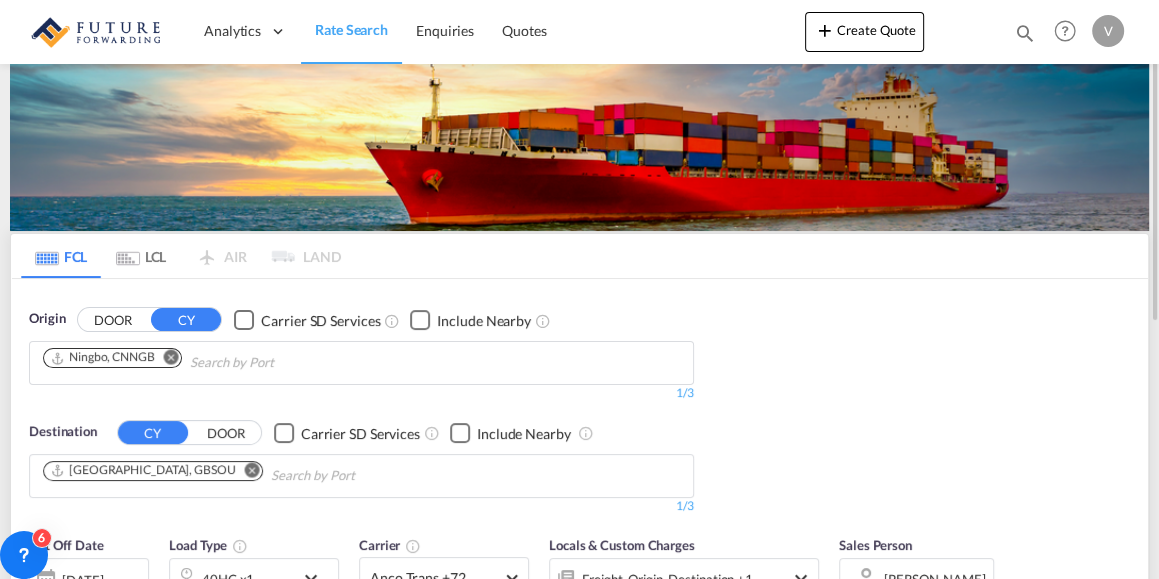 scroll, scrollTop: 133, scrollLeft: 0, axis: vertical 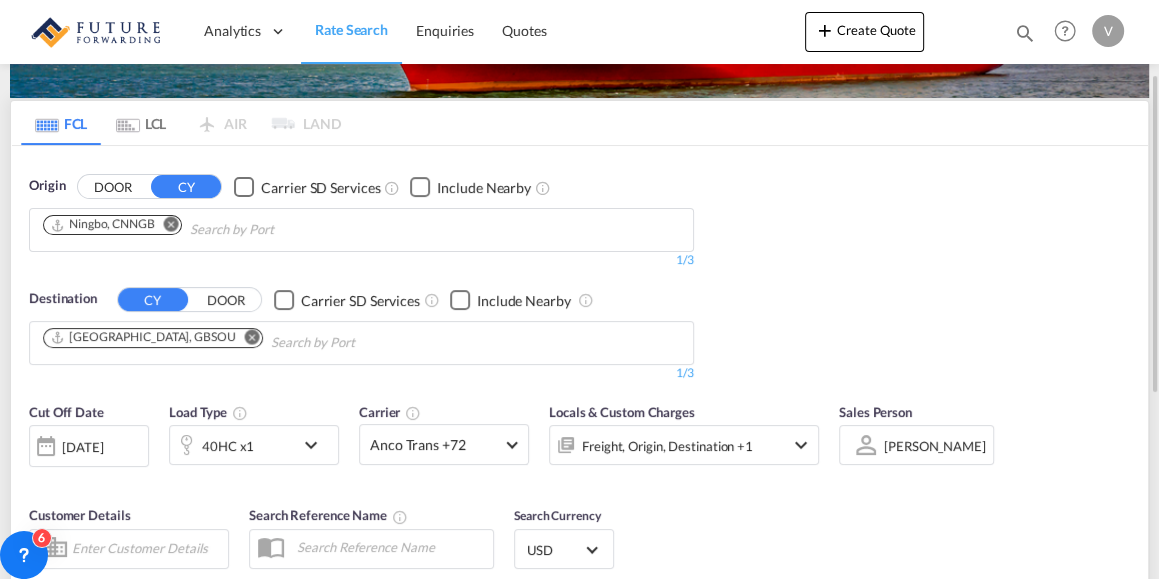 click at bounding box center (46, 446) 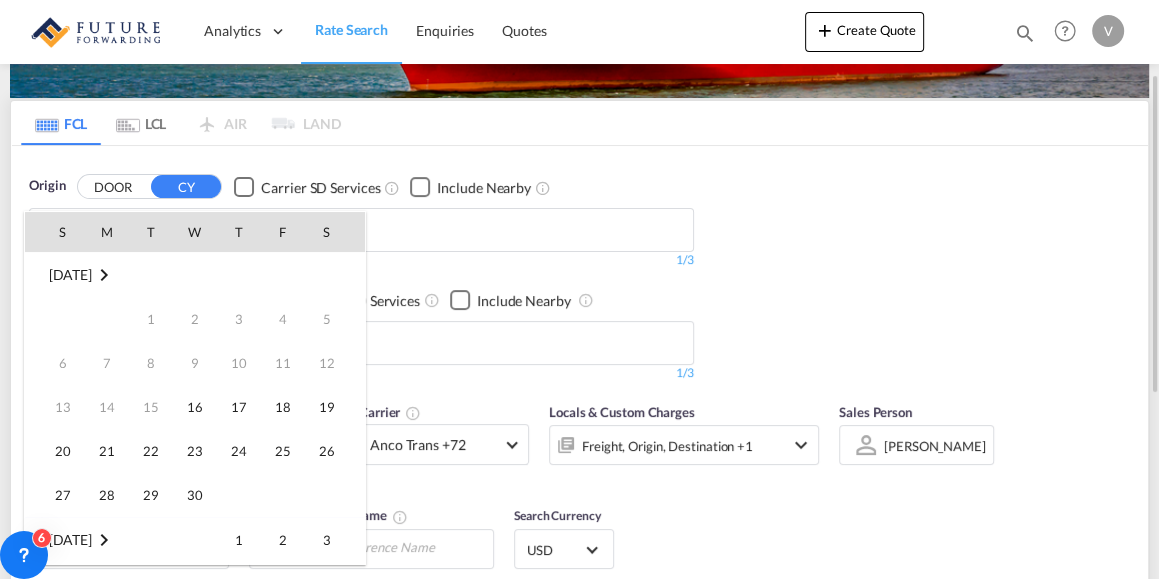 scroll, scrollTop: 795, scrollLeft: 0, axis: vertical 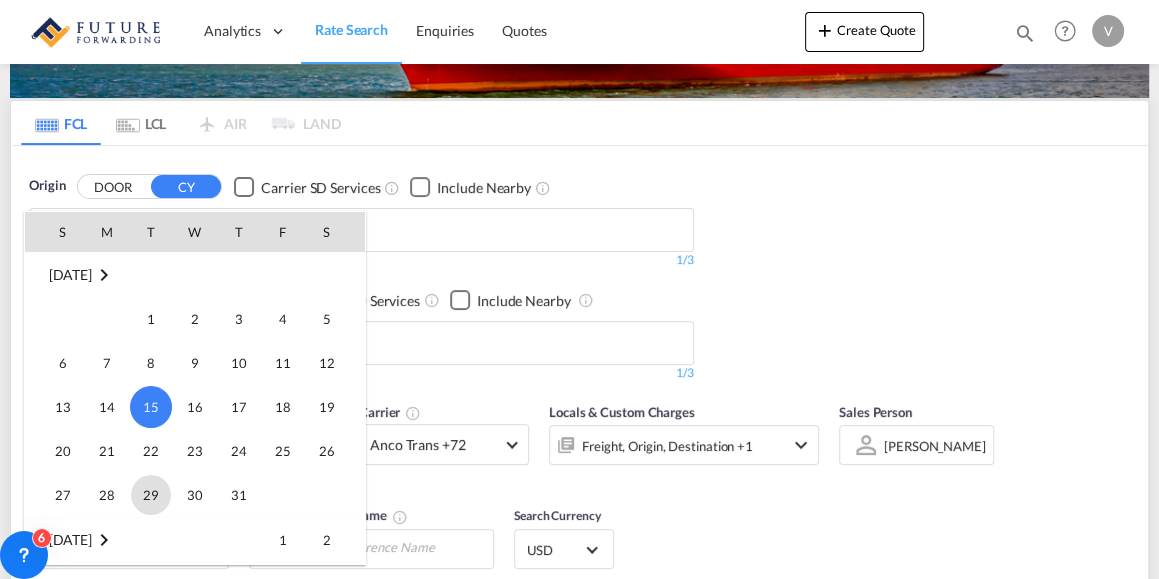 click on "29" at bounding box center (151, 495) 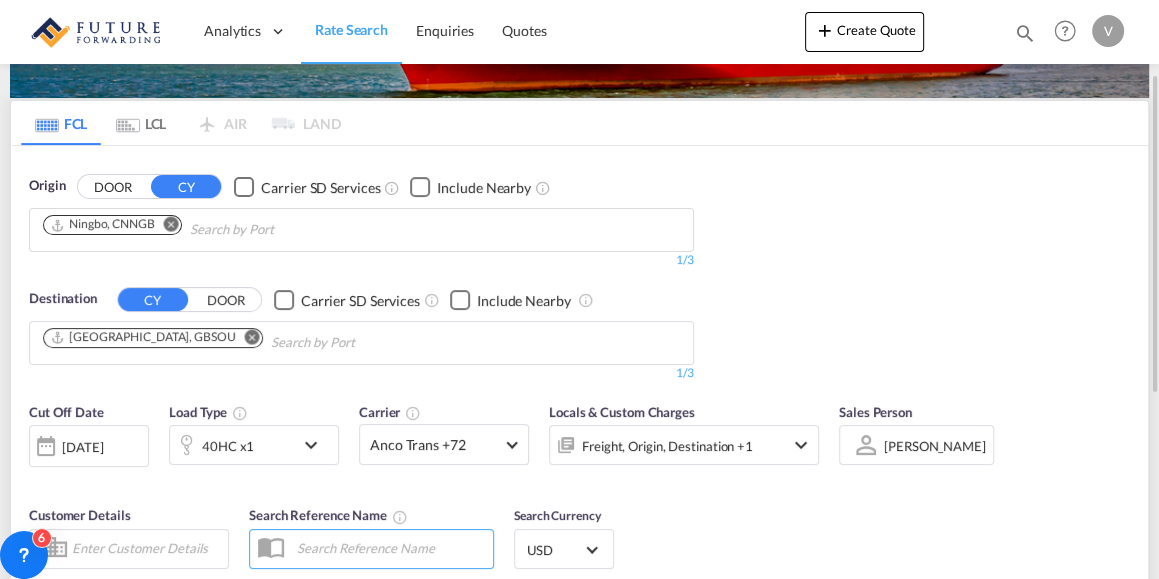 click at bounding box center (801, 445) 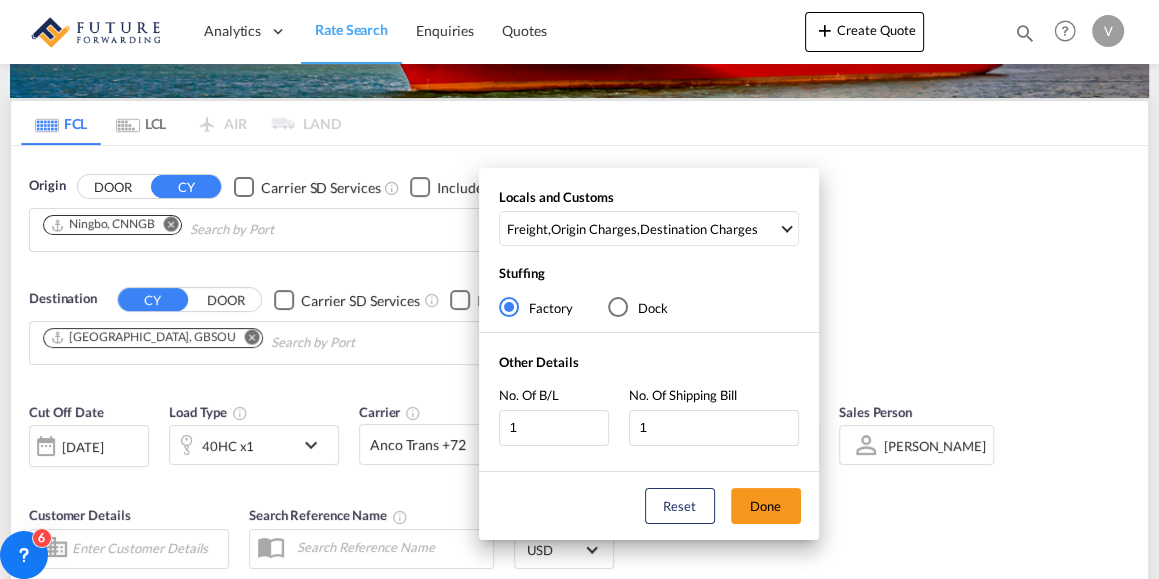 drag, startPoint x: 616, startPoint y: 296, endPoint x: 618, endPoint y: 306, distance: 10.198039 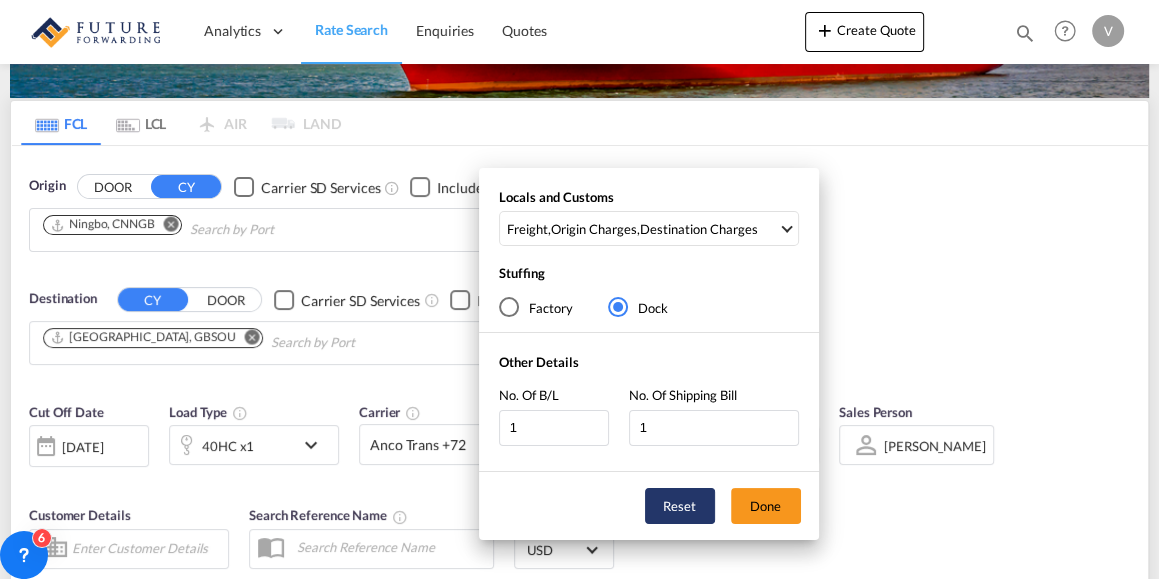 click on "Reset" at bounding box center [680, 506] 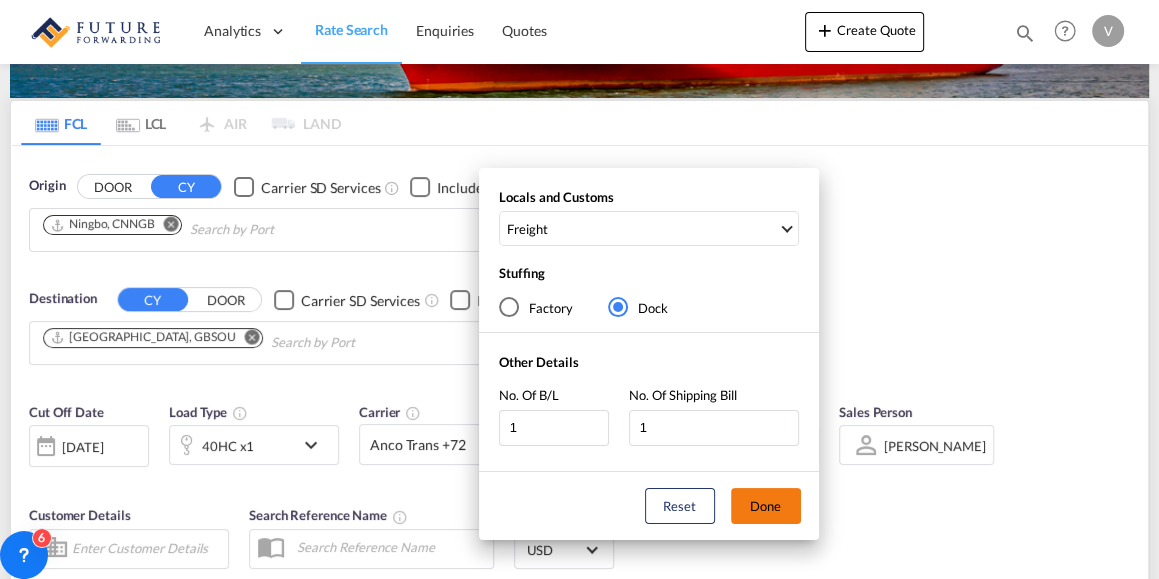 click on "Done" at bounding box center [766, 506] 